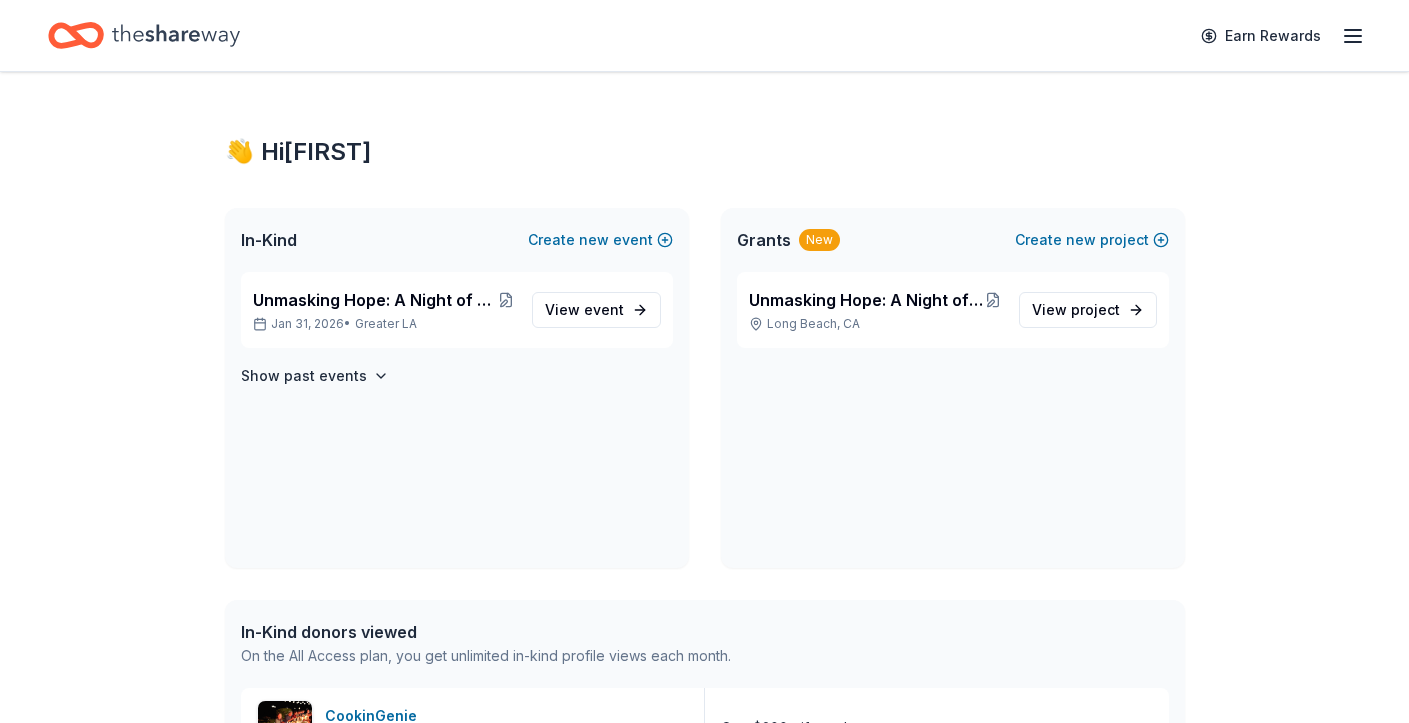 scroll, scrollTop: 0, scrollLeft: 0, axis: both 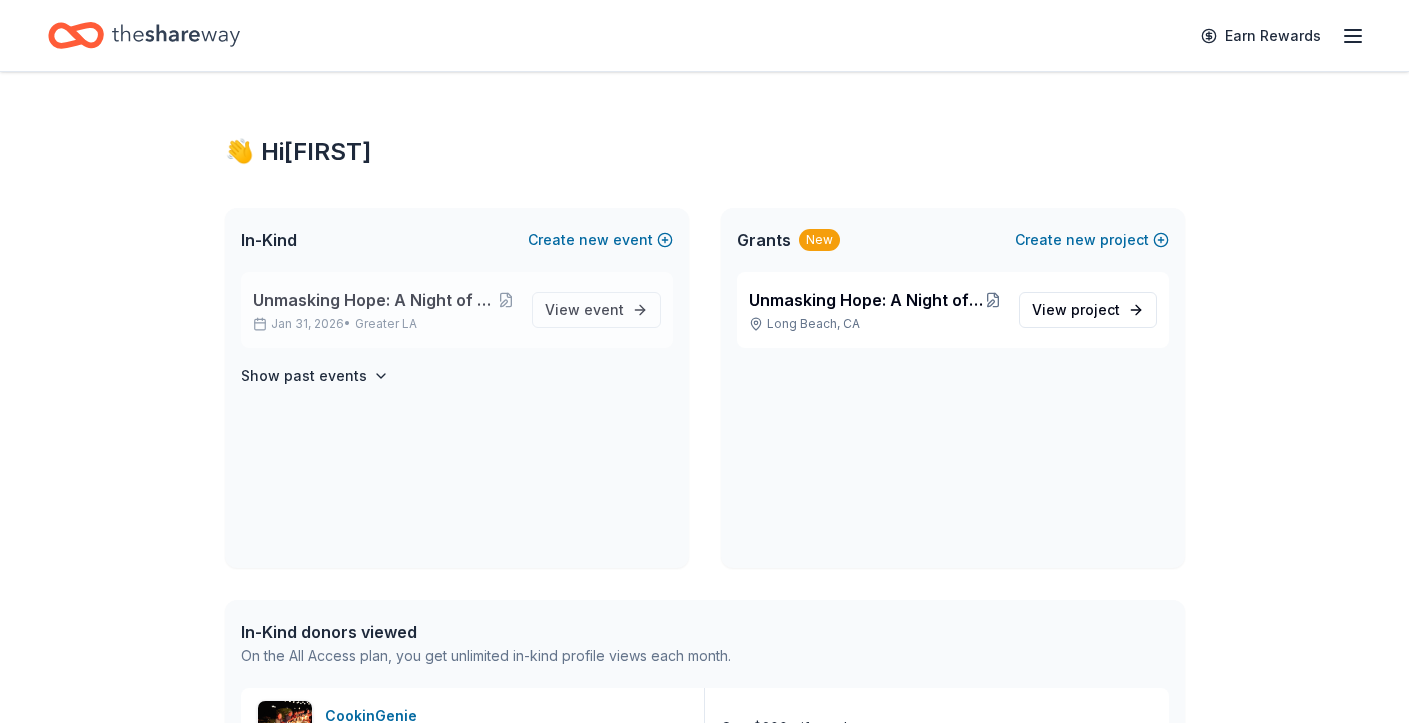 click on "Jan 31, 2026  •  Greater LA" at bounding box center [384, 324] 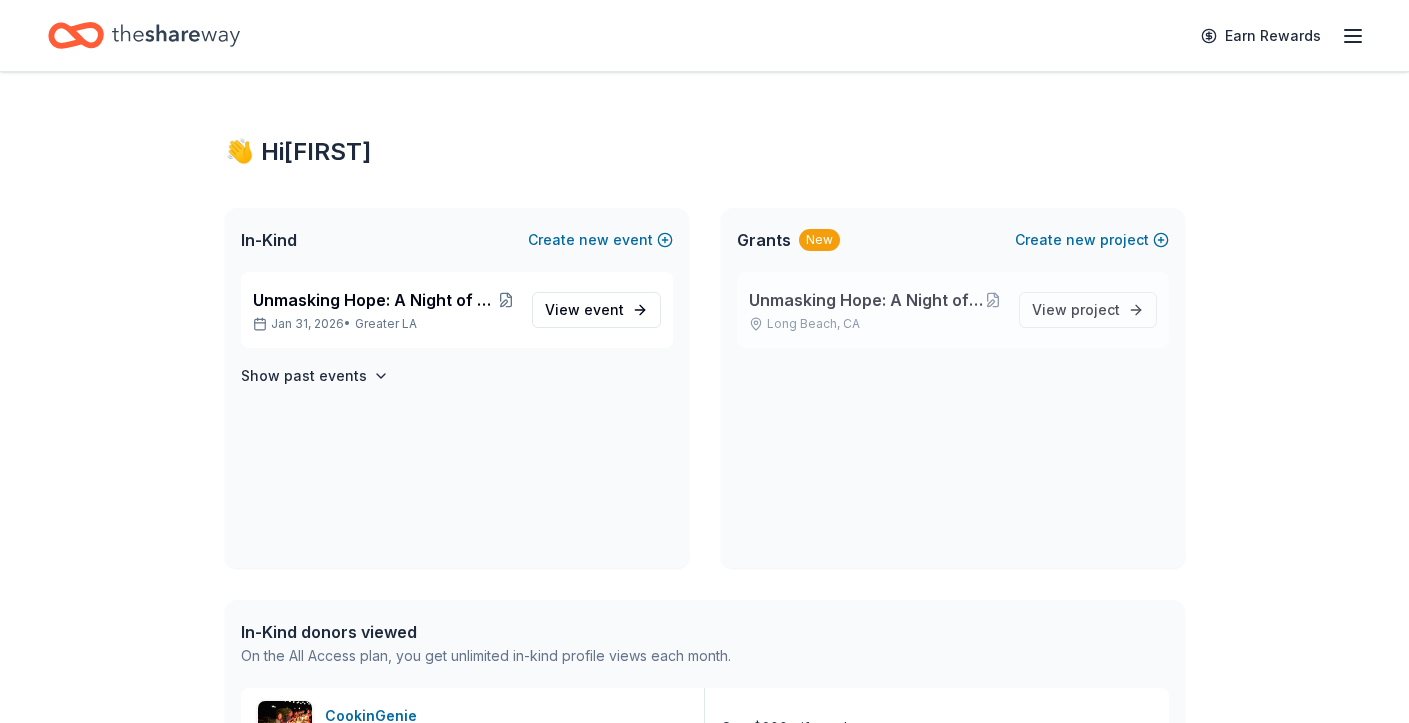 click on "Unmasking Hope: A Night of Unity and Change Fundraising Gala" at bounding box center (866, 300) 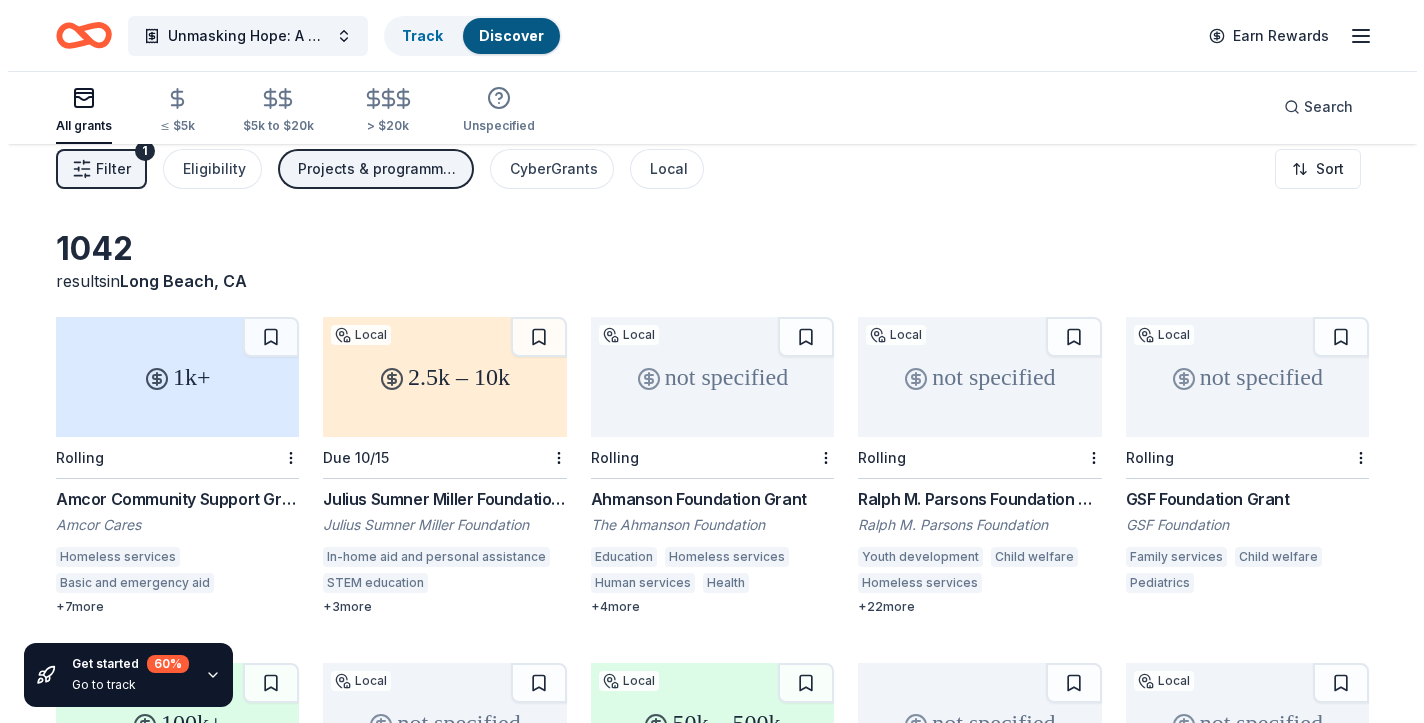 scroll, scrollTop: 0, scrollLeft: 0, axis: both 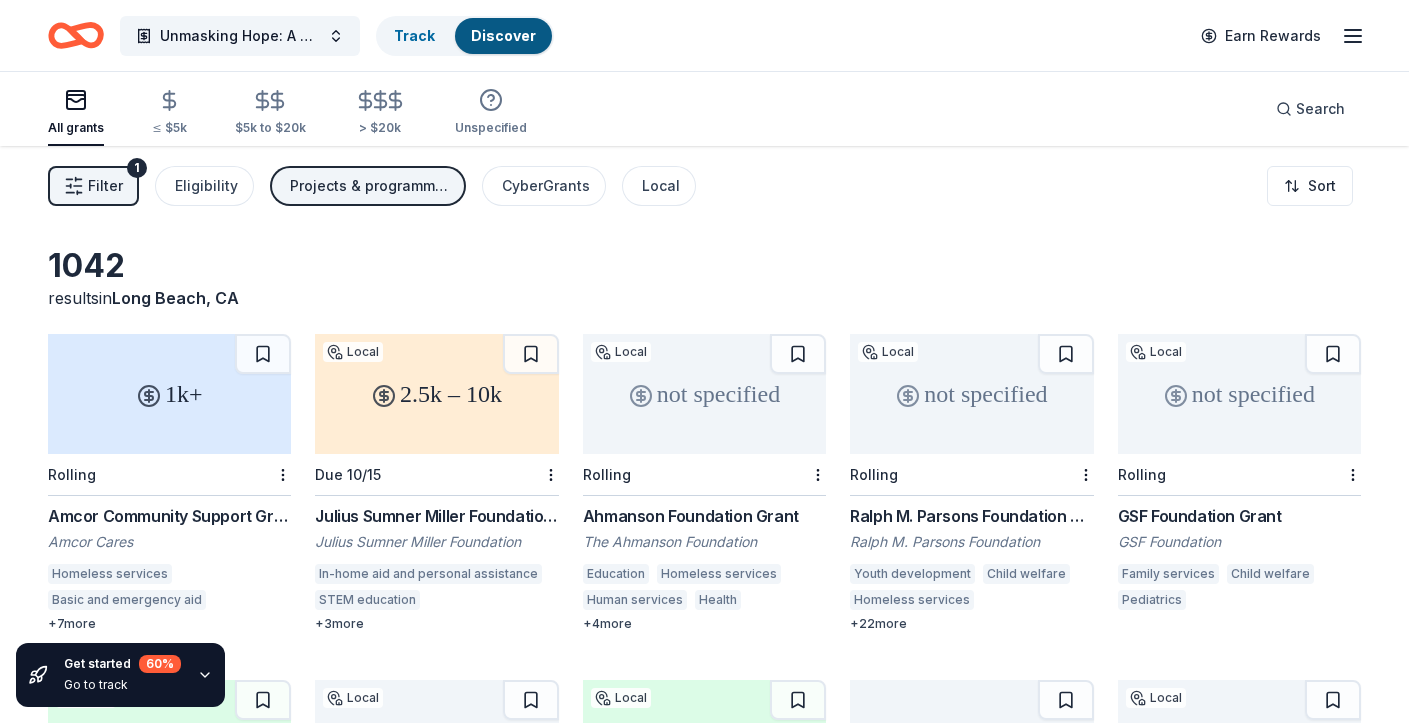 click on "Filter" at bounding box center [105, 186] 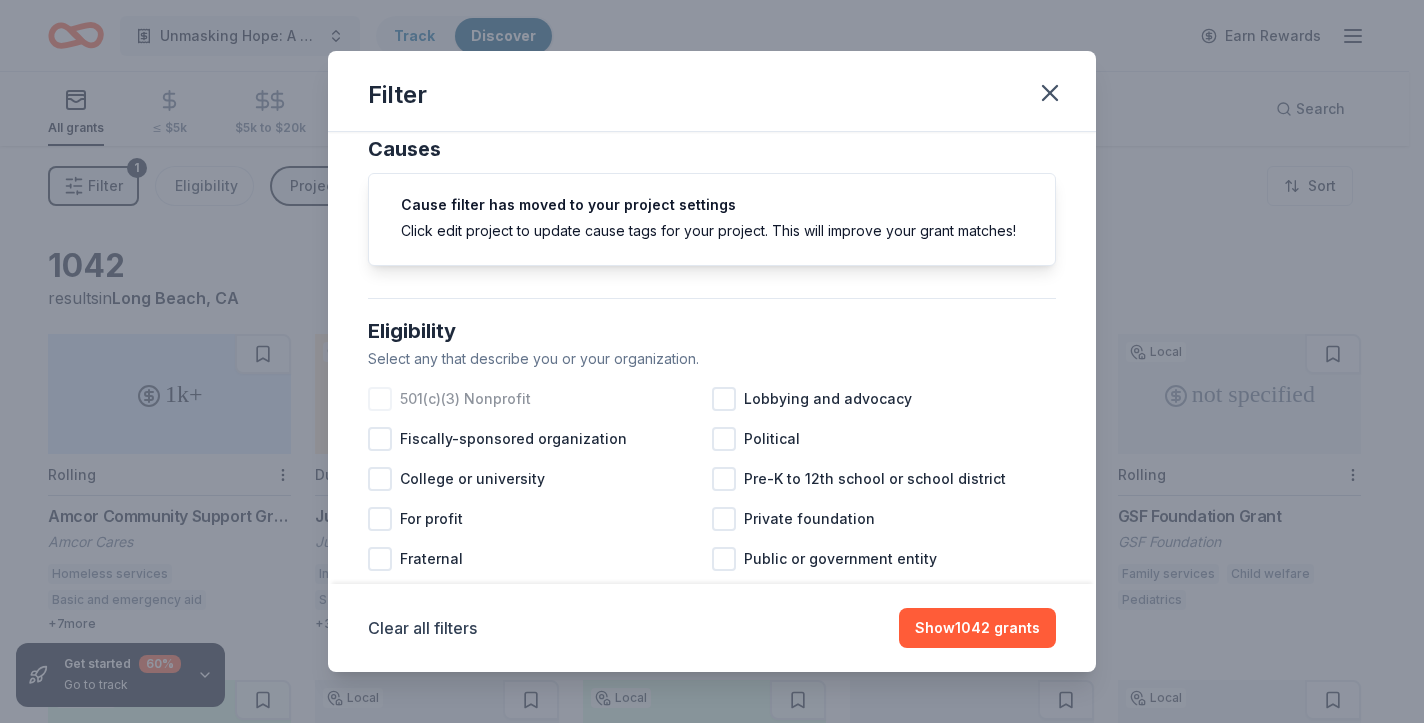 scroll, scrollTop: 38, scrollLeft: 0, axis: vertical 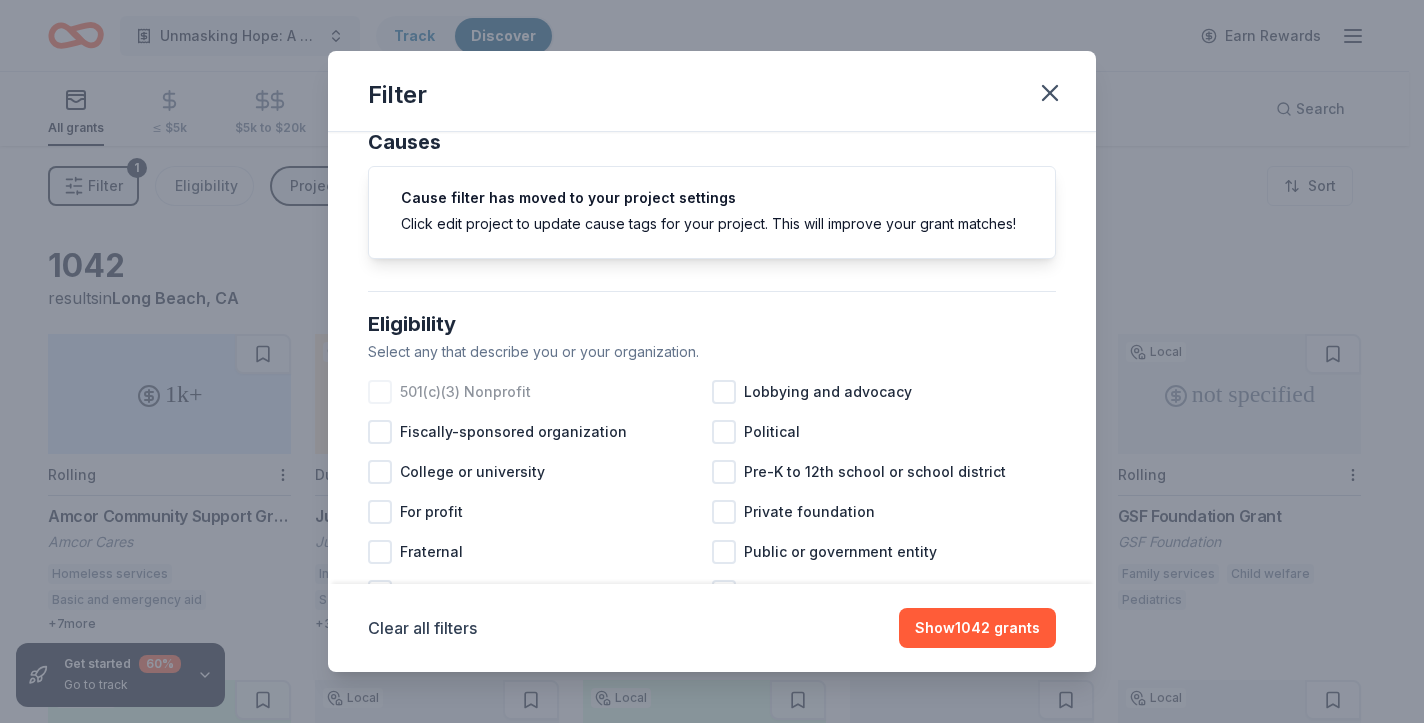 click on "501(c)(3) Nonprofit" at bounding box center [465, 392] 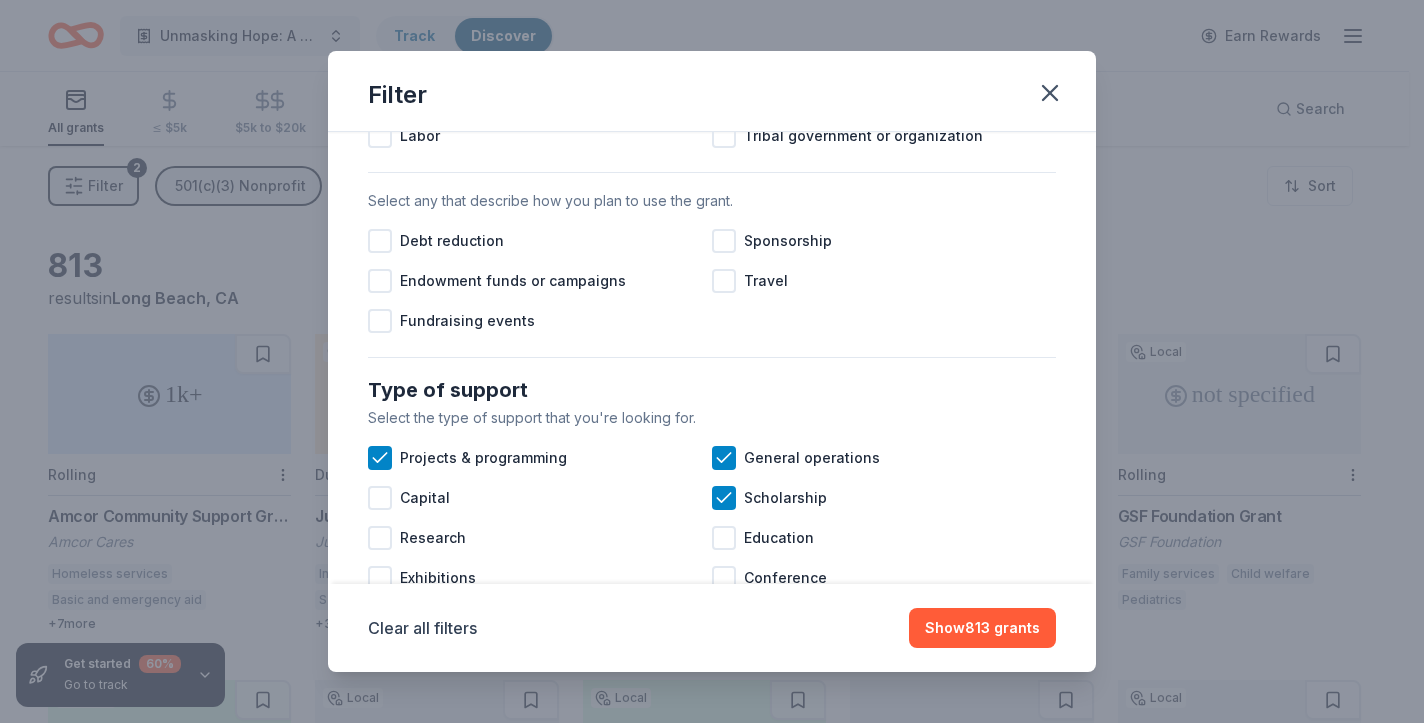 scroll, scrollTop: 609, scrollLeft: 0, axis: vertical 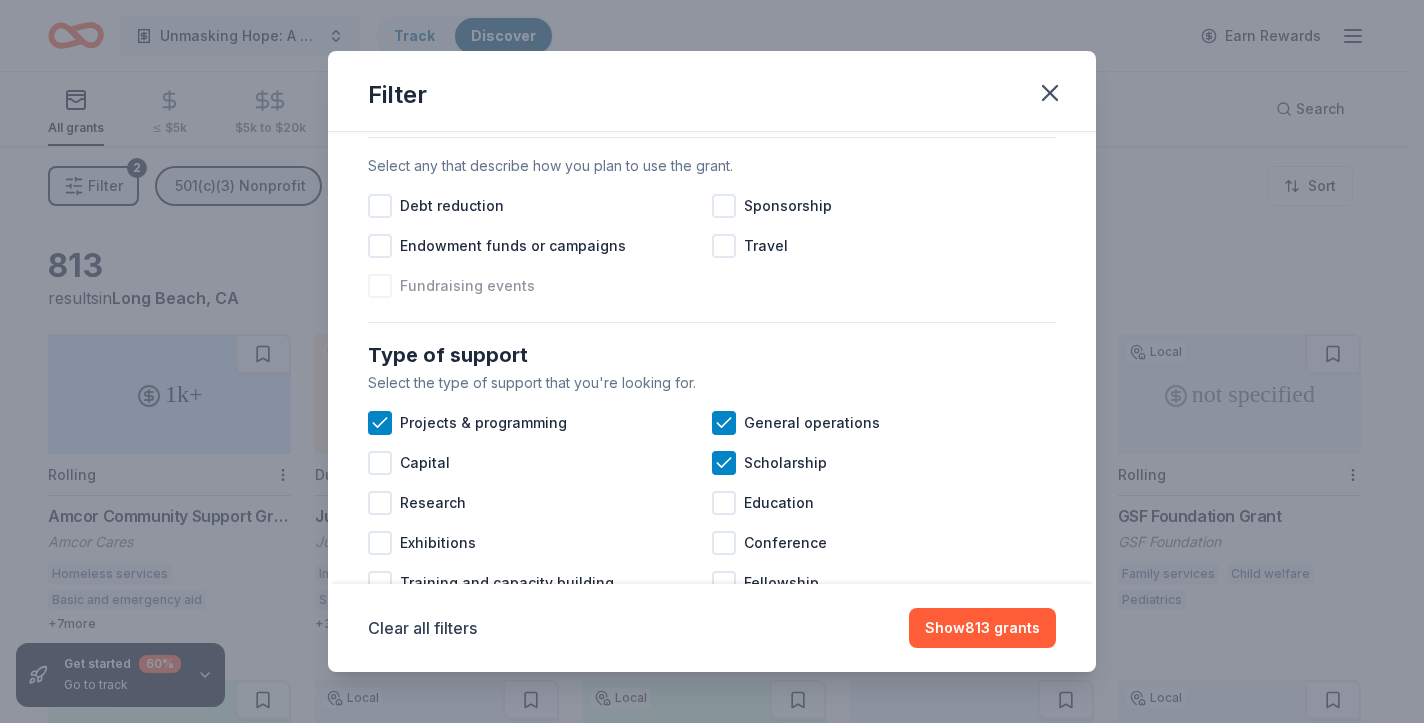 click on "Fundraising events" at bounding box center (467, 286) 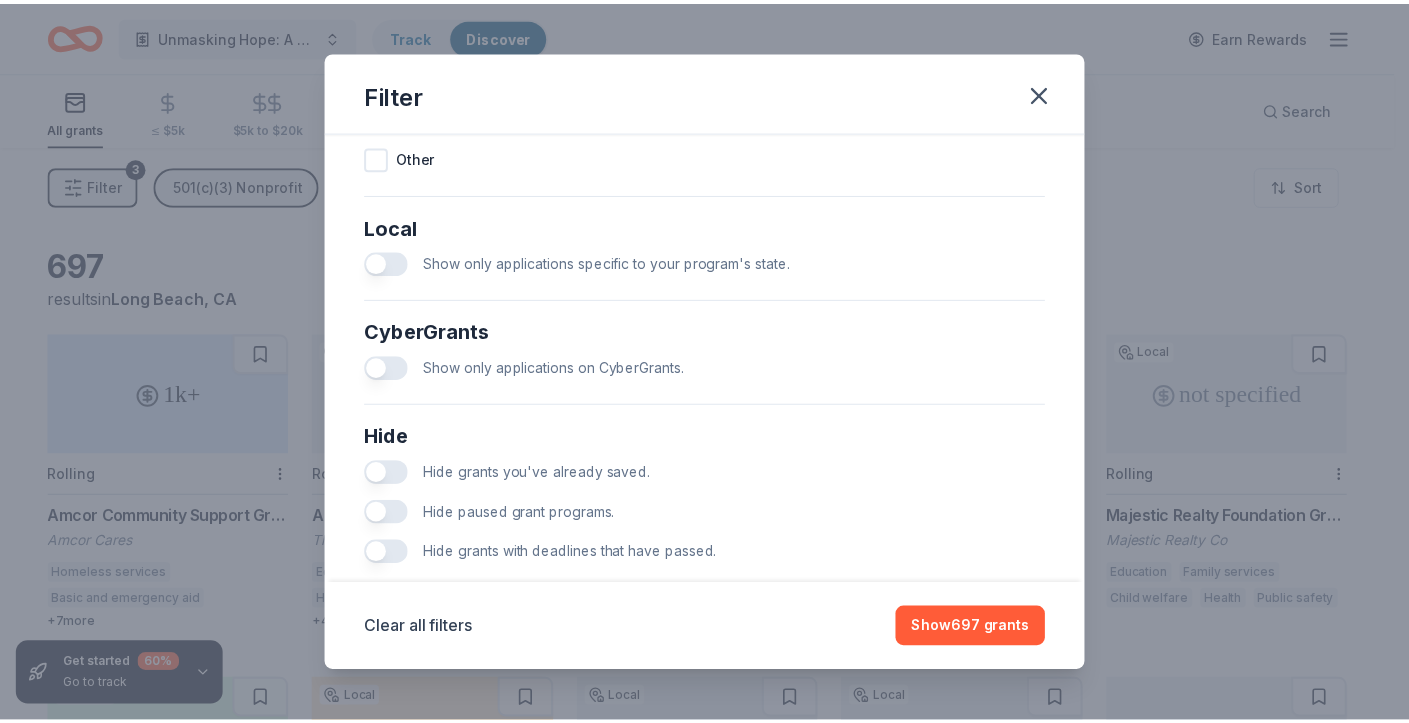 scroll, scrollTop: 1131, scrollLeft: 0, axis: vertical 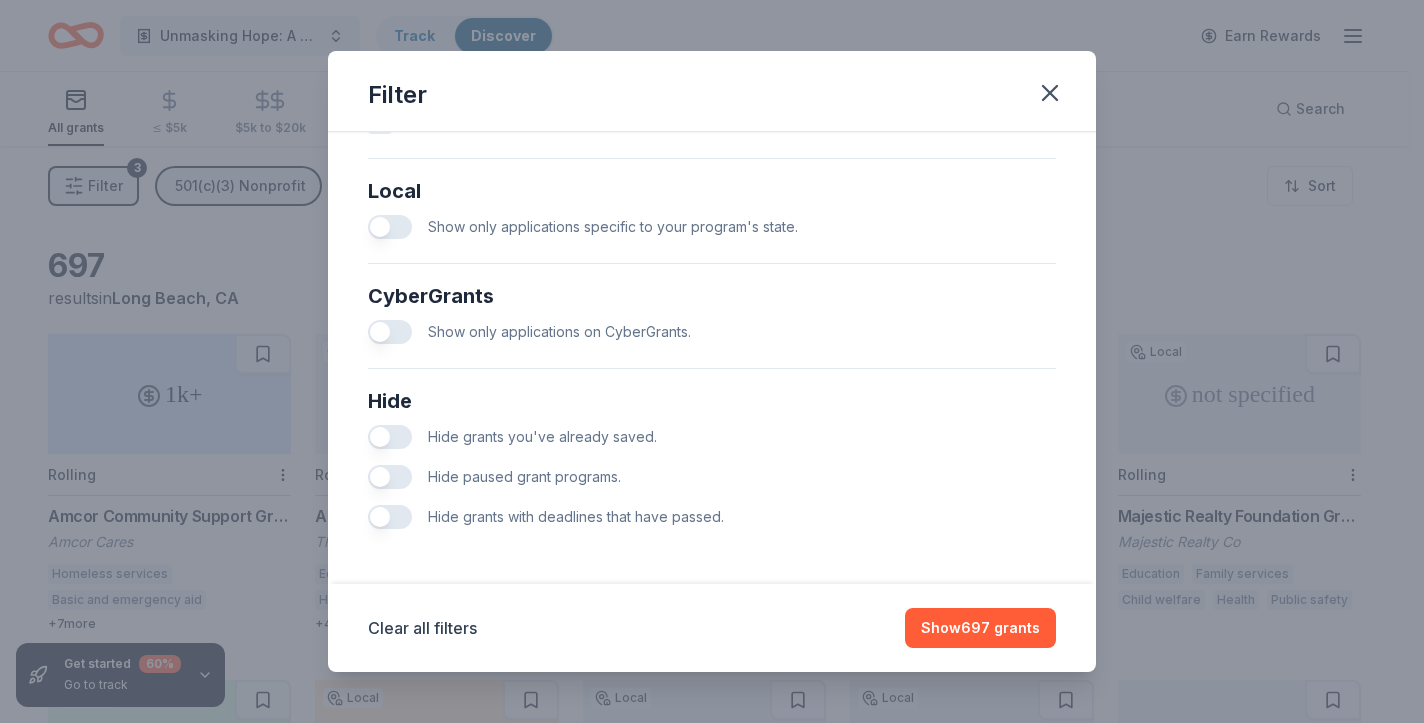click at bounding box center (390, 437) 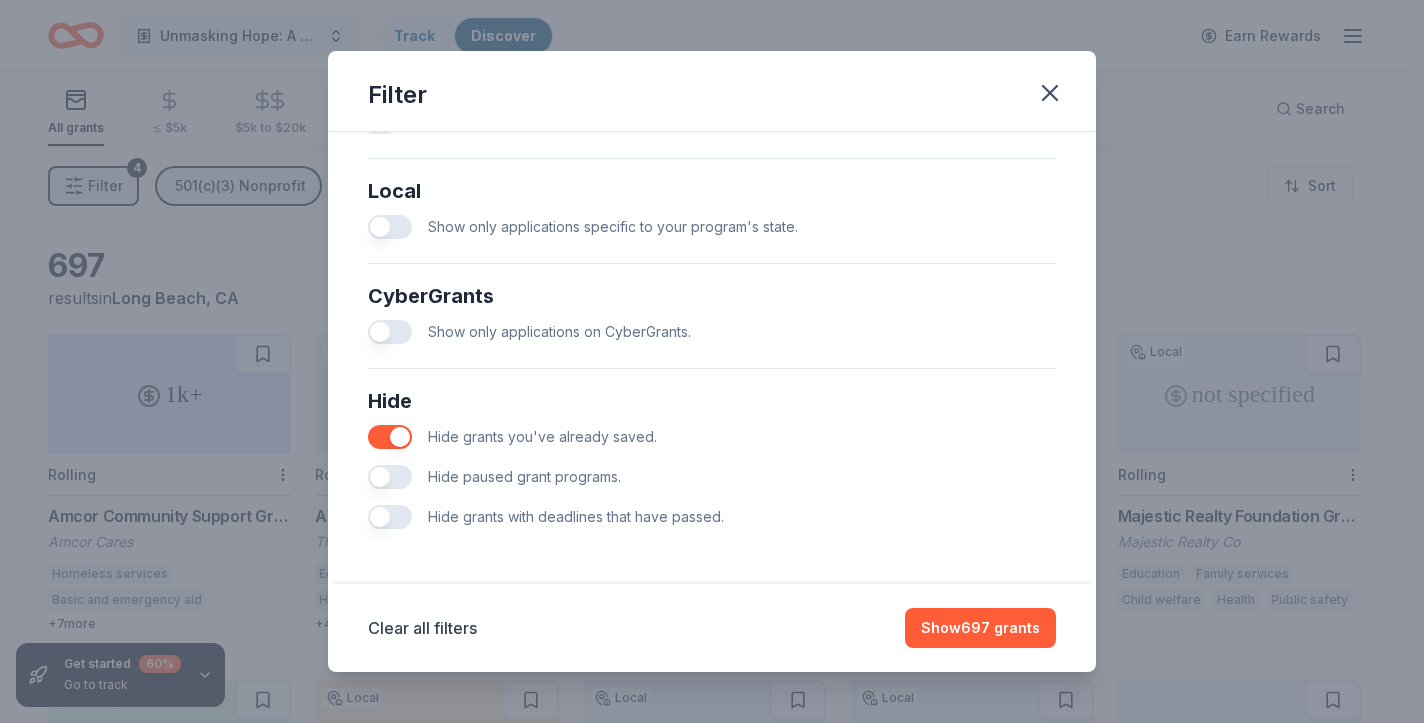 click at bounding box center [390, 477] 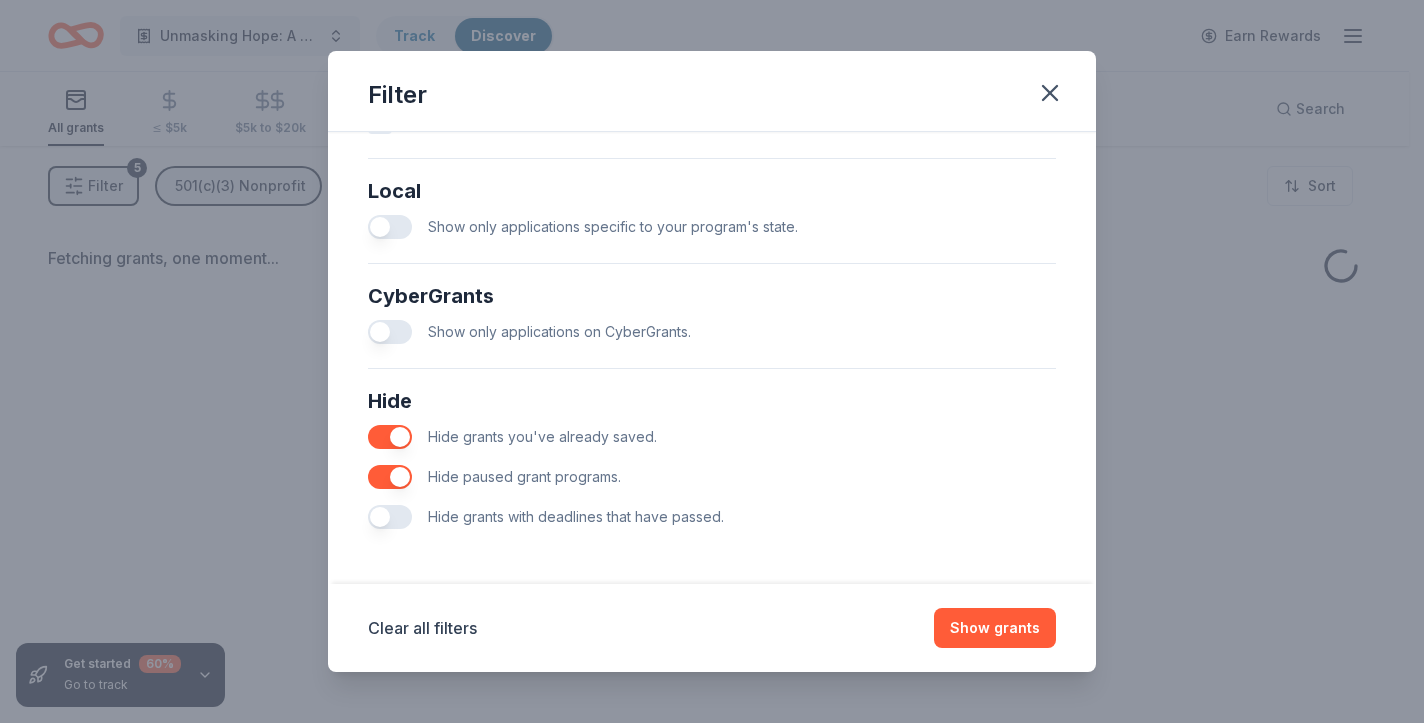 click at bounding box center (390, 517) 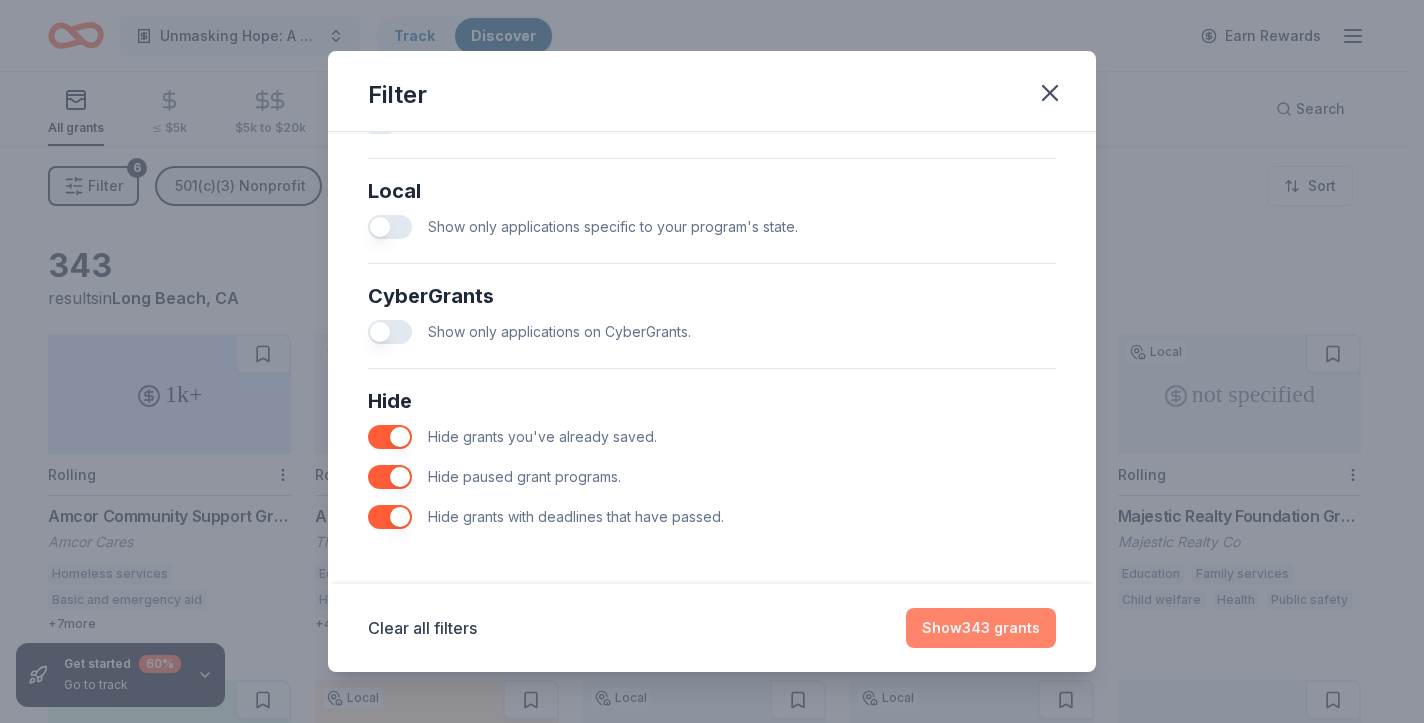 click on "Show  343   grants" at bounding box center (981, 628) 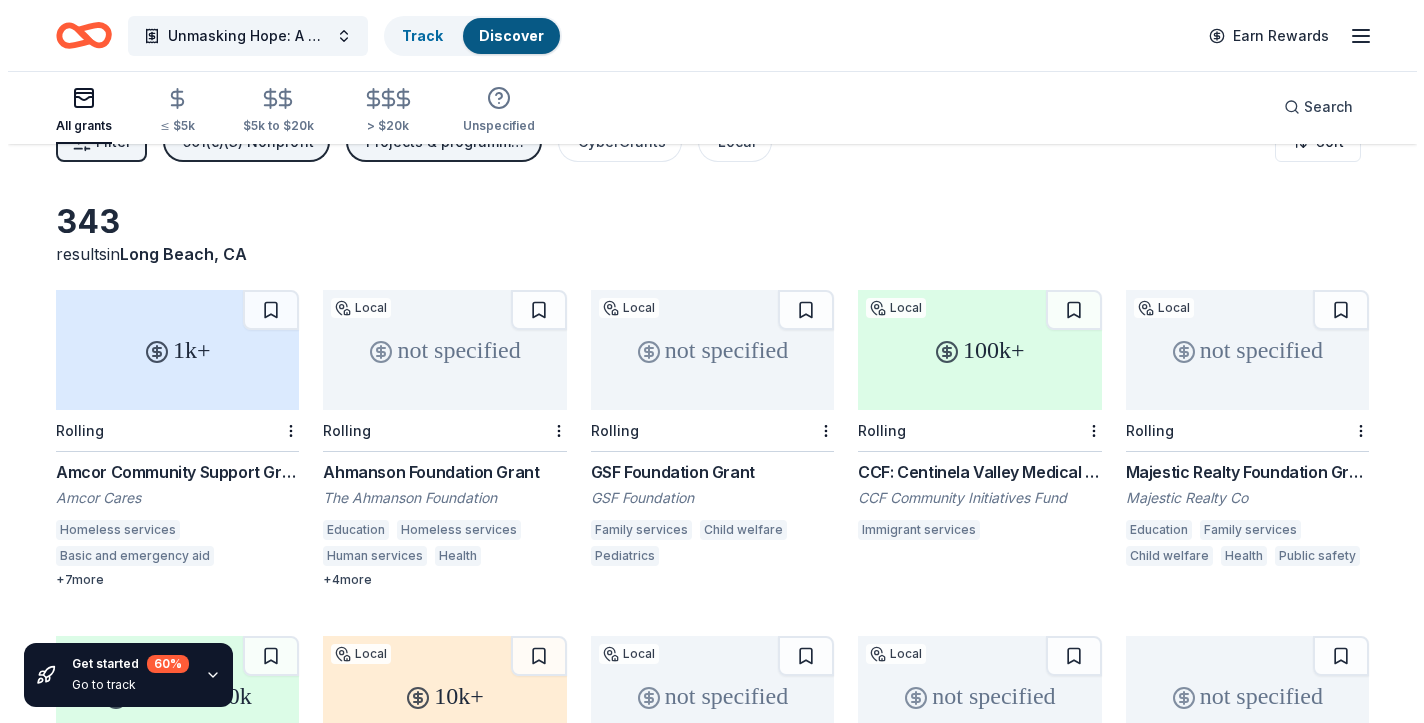 scroll, scrollTop: 0, scrollLeft: 0, axis: both 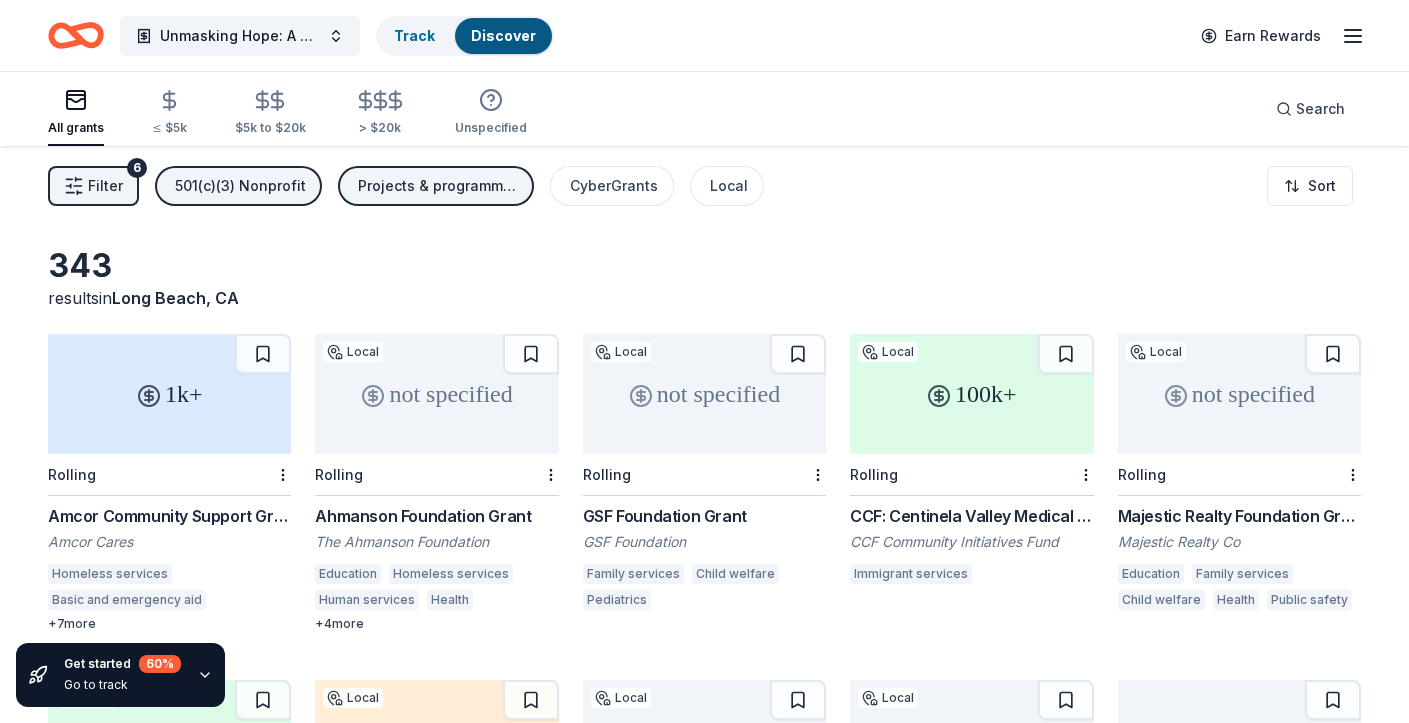 click on "Filter 6" at bounding box center (93, 186) 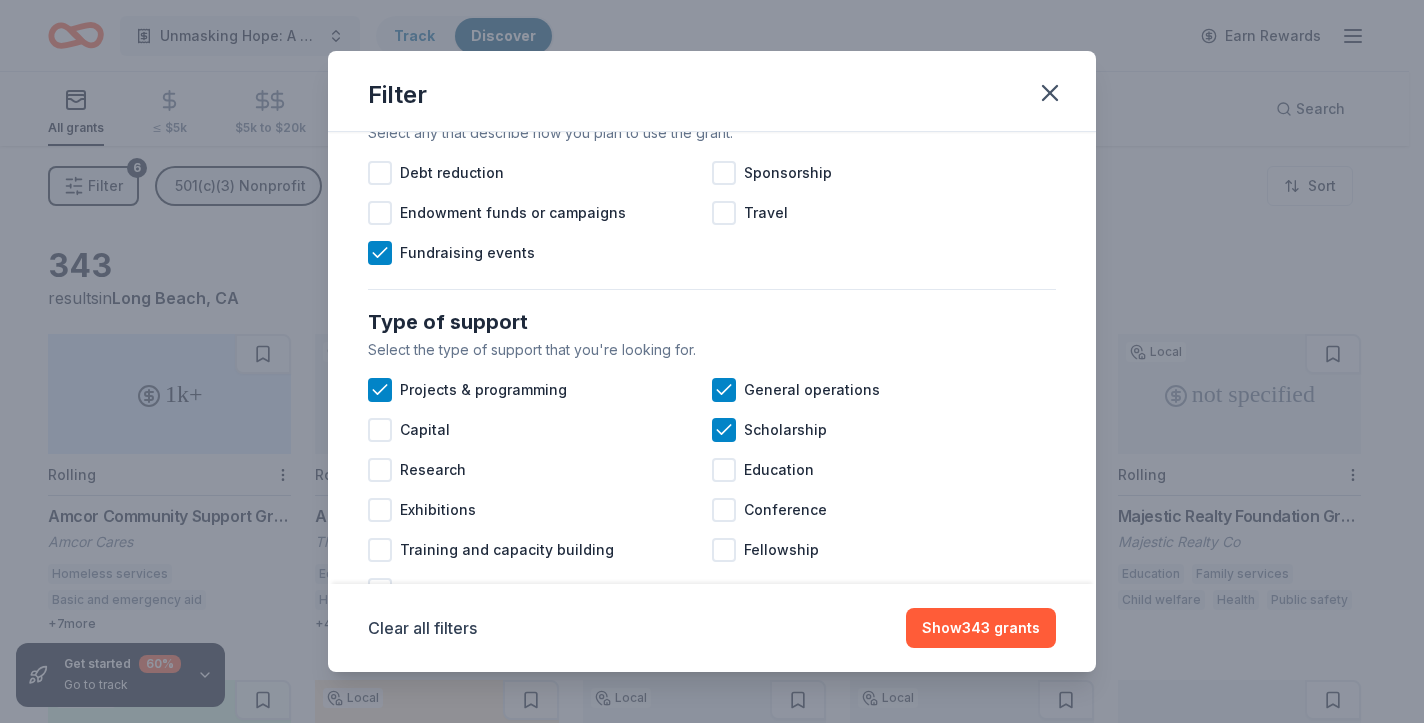 scroll, scrollTop: 646, scrollLeft: 0, axis: vertical 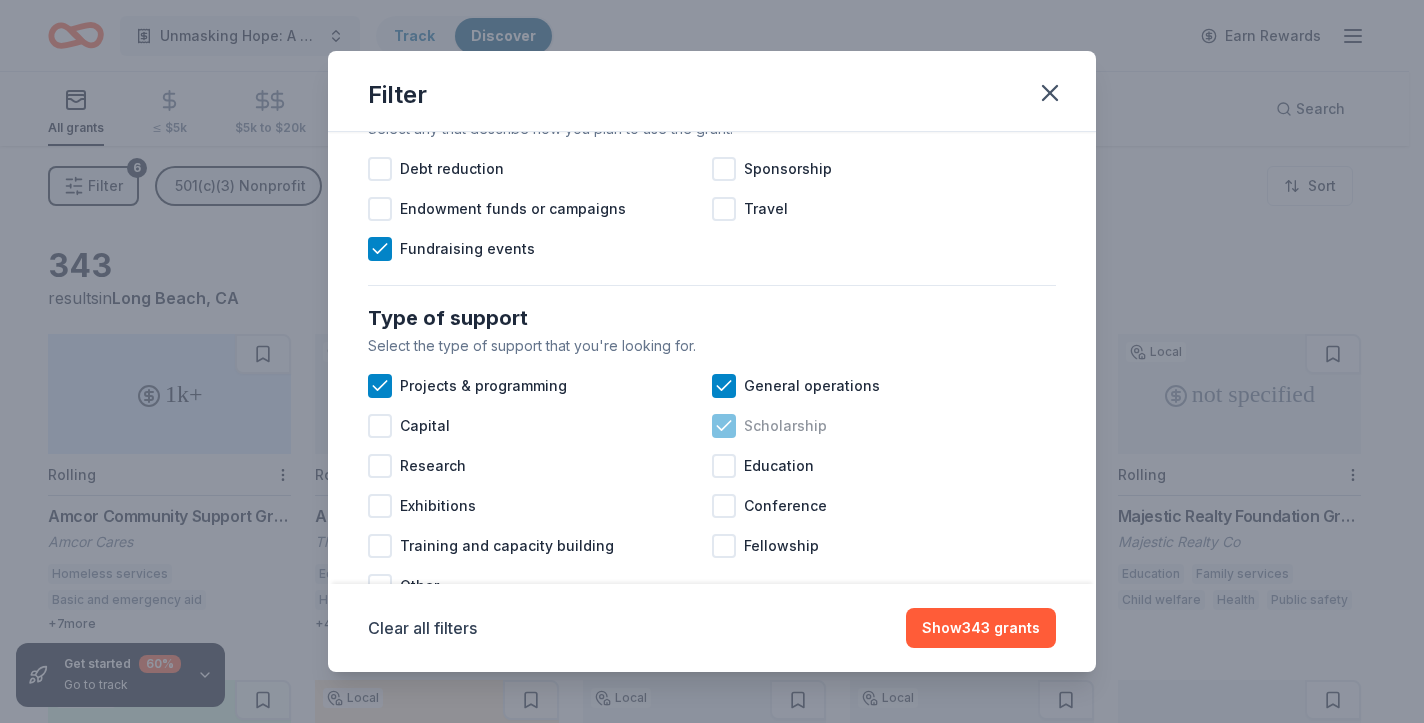 click 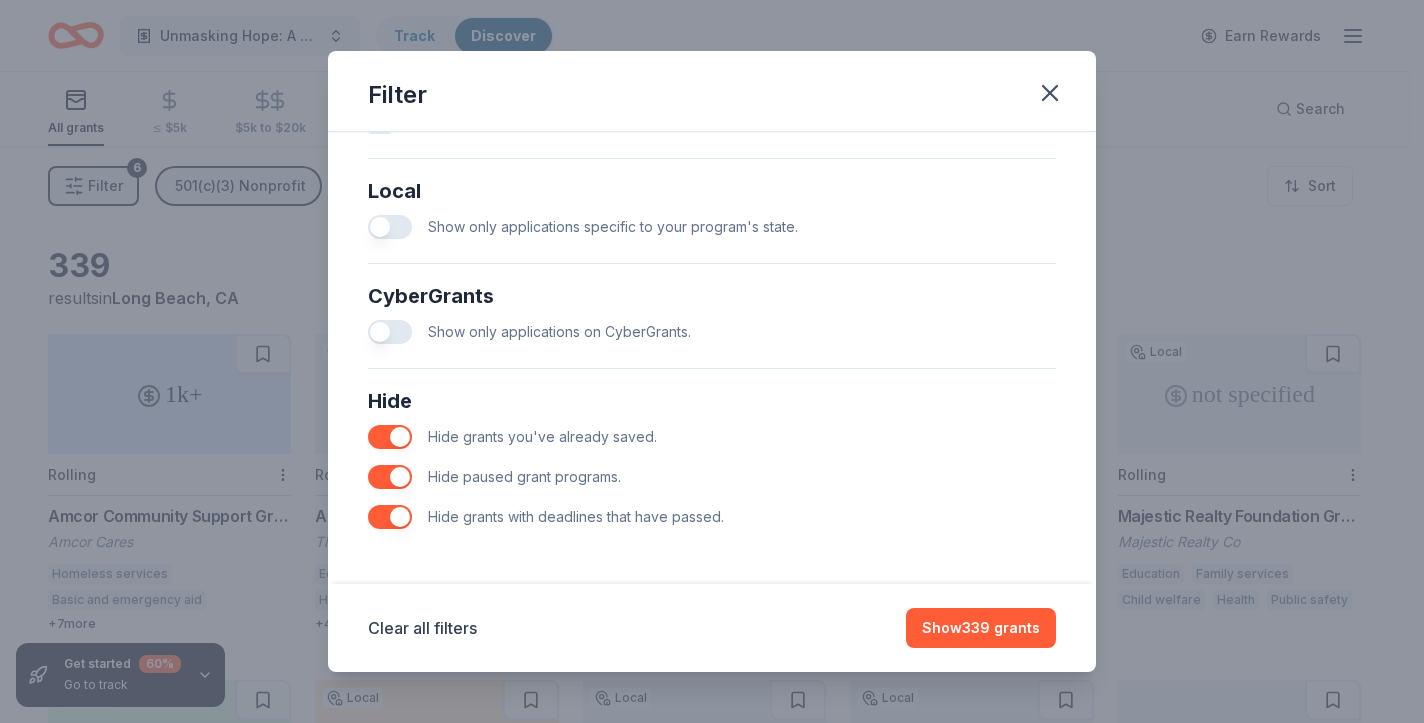 scroll, scrollTop: 1128, scrollLeft: 0, axis: vertical 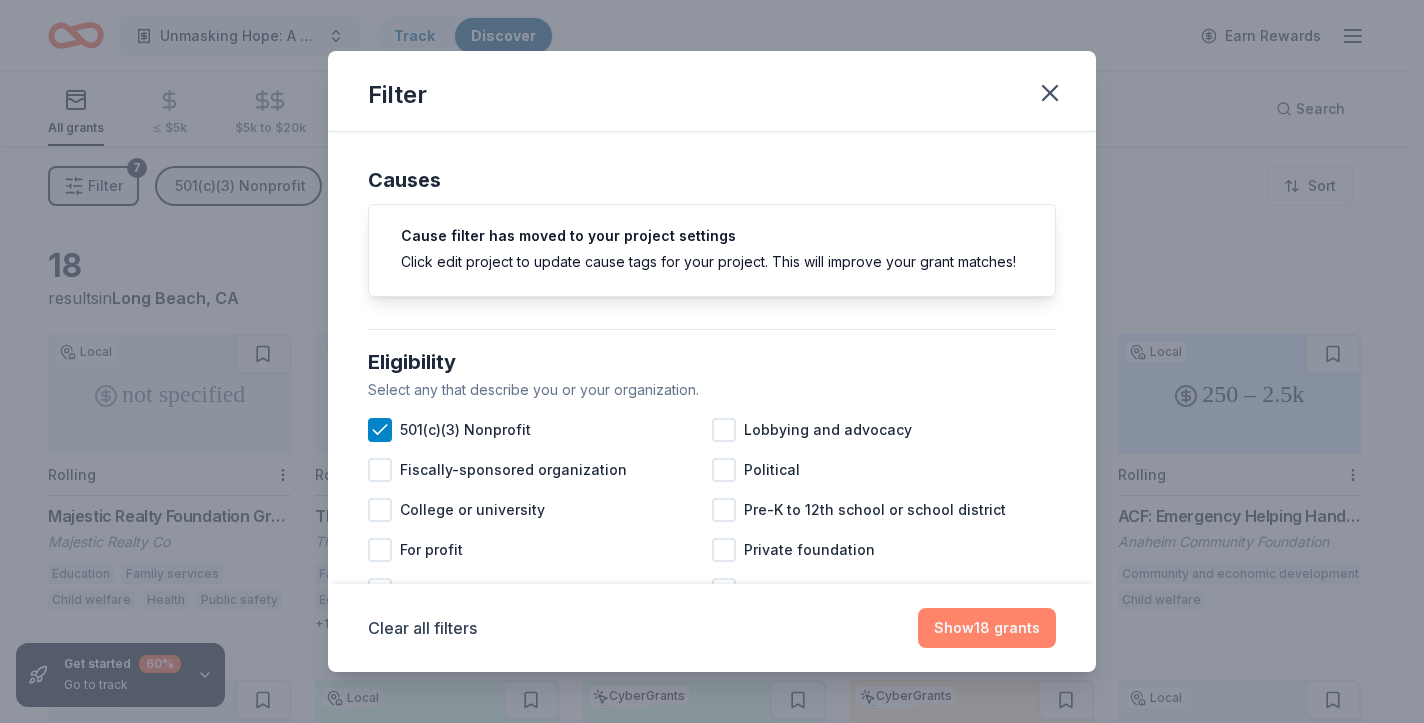 click on "Show  18   grants" at bounding box center (987, 628) 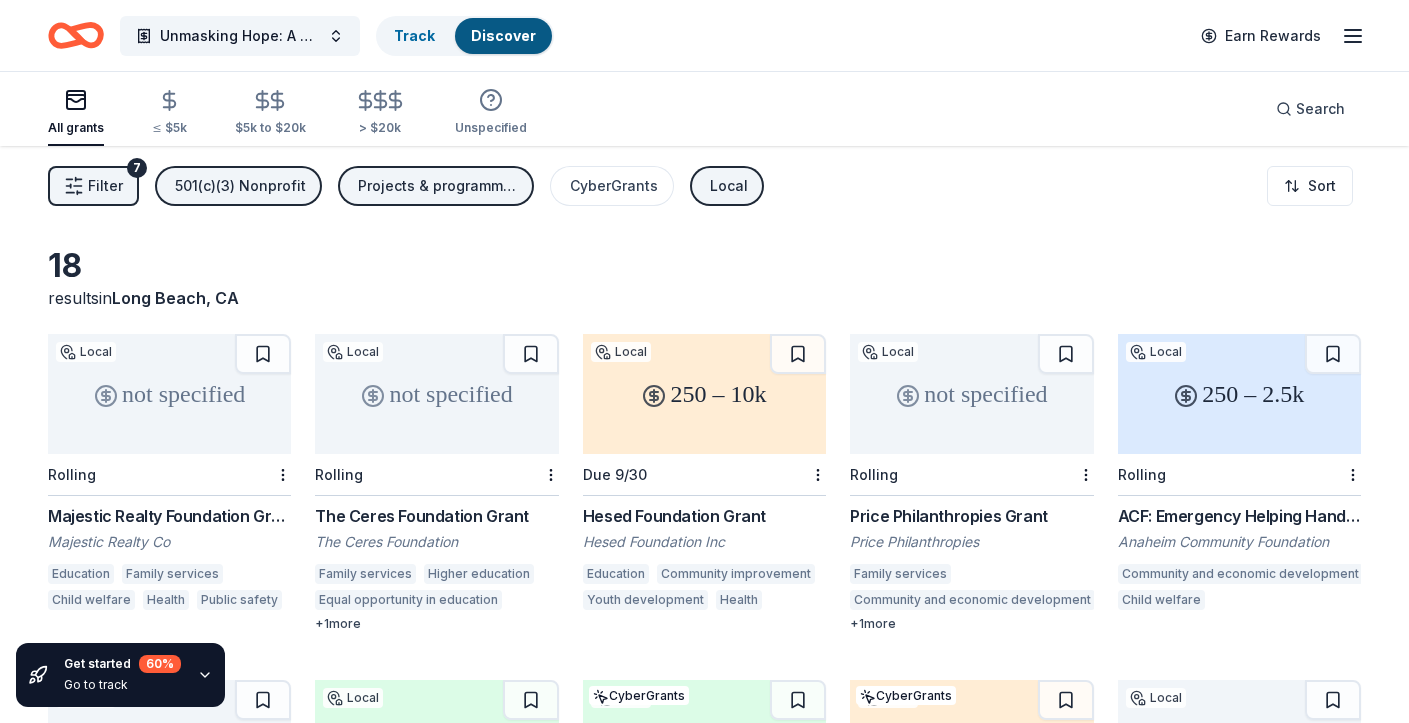 click on "Earn Rewards" at bounding box center (1277, 35) 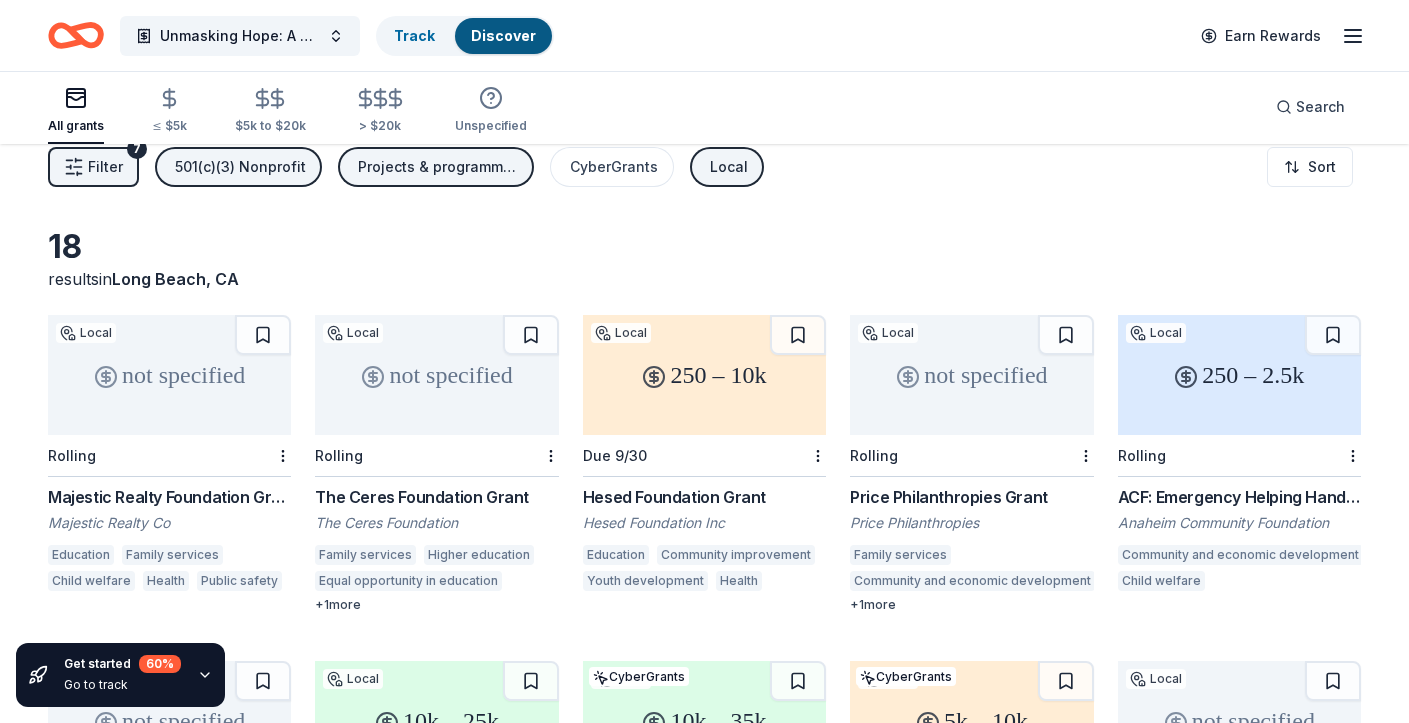 scroll, scrollTop: 0, scrollLeft: 0, axis: both 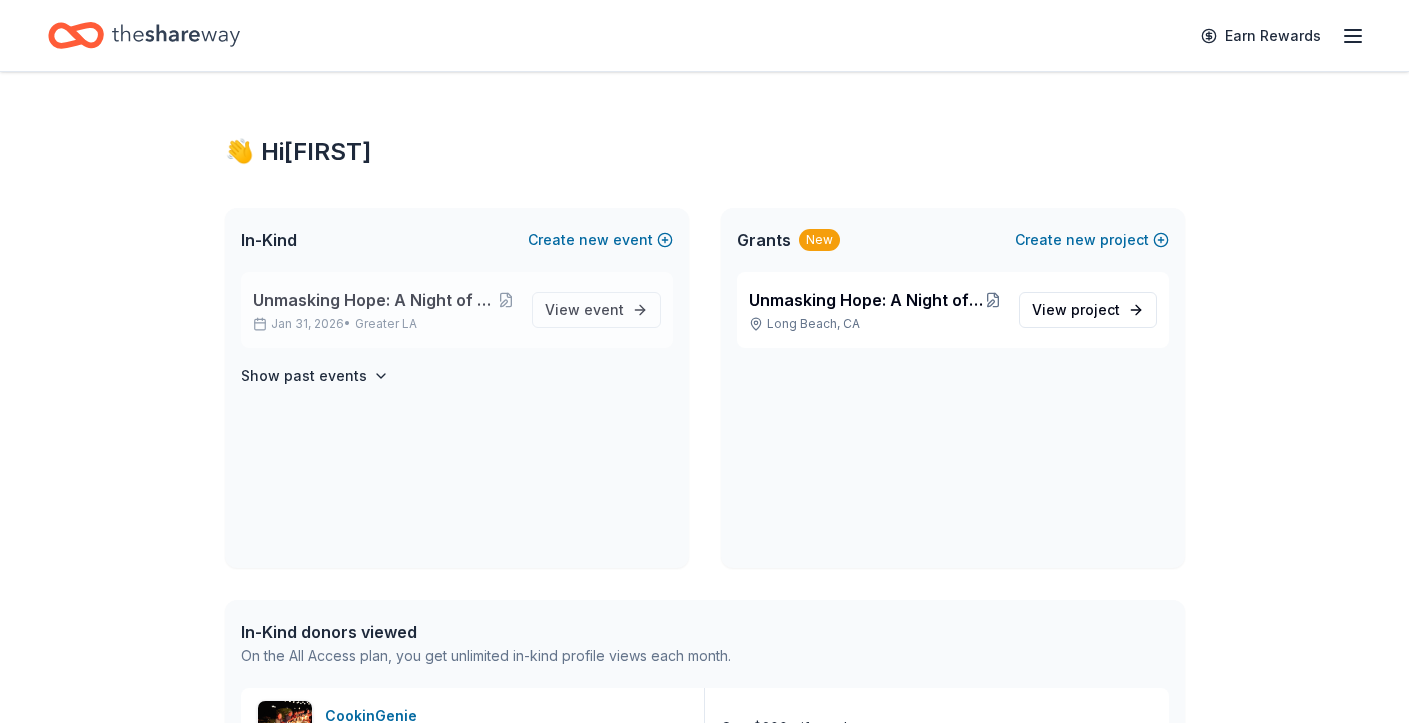 click on "Unmasking Hope: A Night of Unity and Change Fundraising Gala" at bounding box center (375, 300) 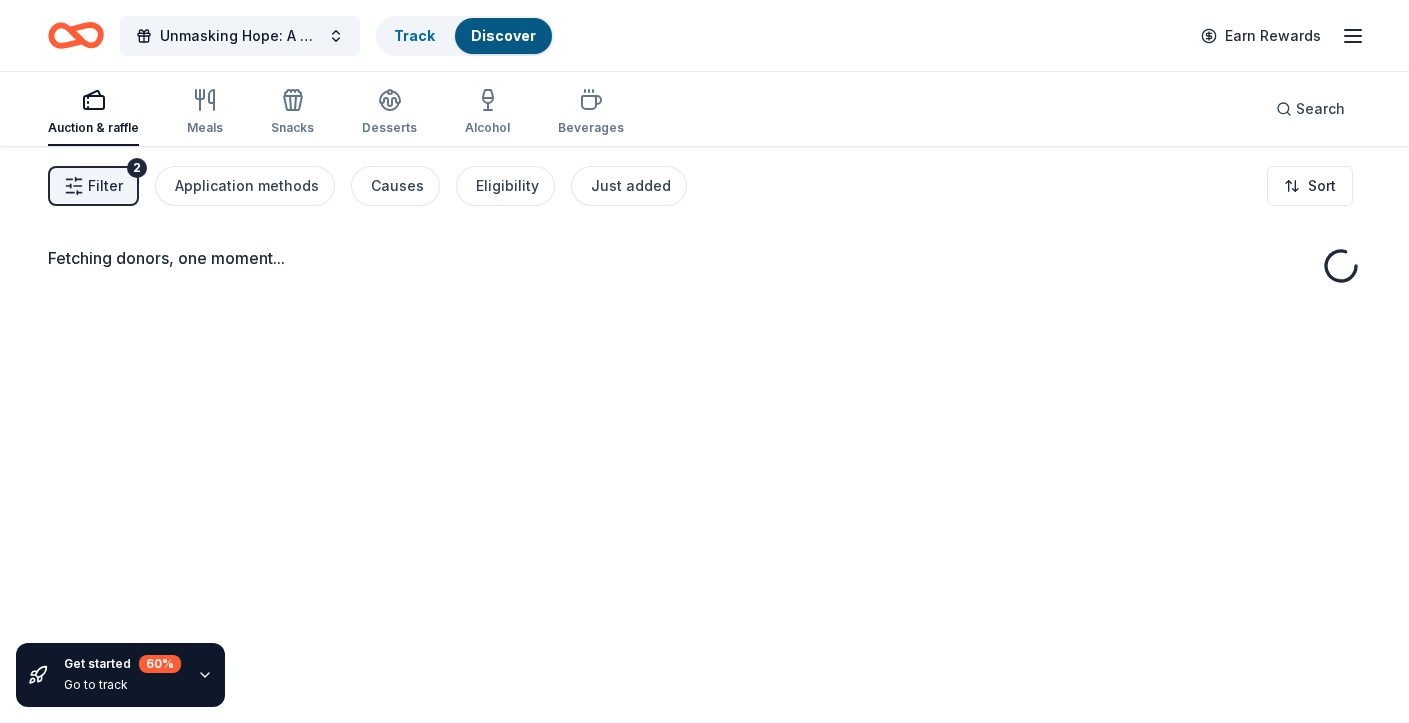 click on "Fetching donors, one moment..." at bounding box center (704, 507) 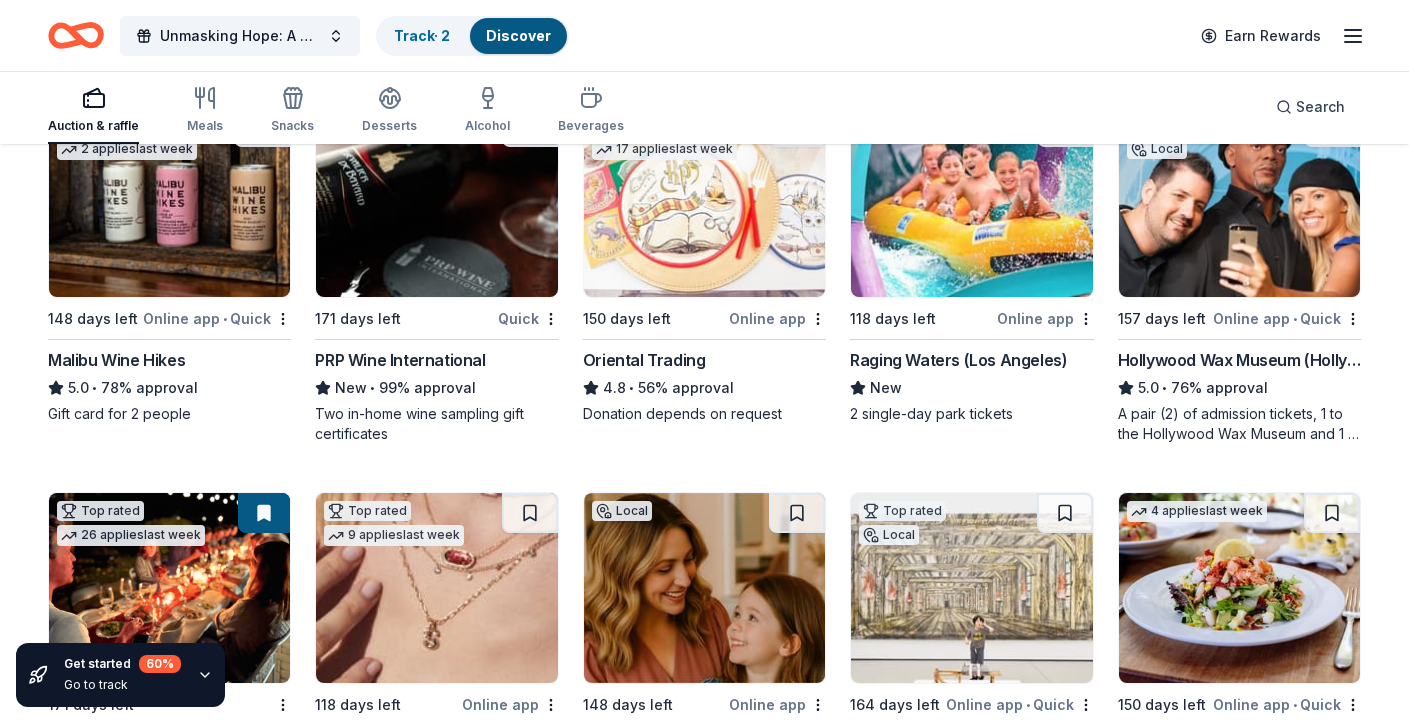 scroll, scrollTop: 0, scrollLeft: 0, axis: both 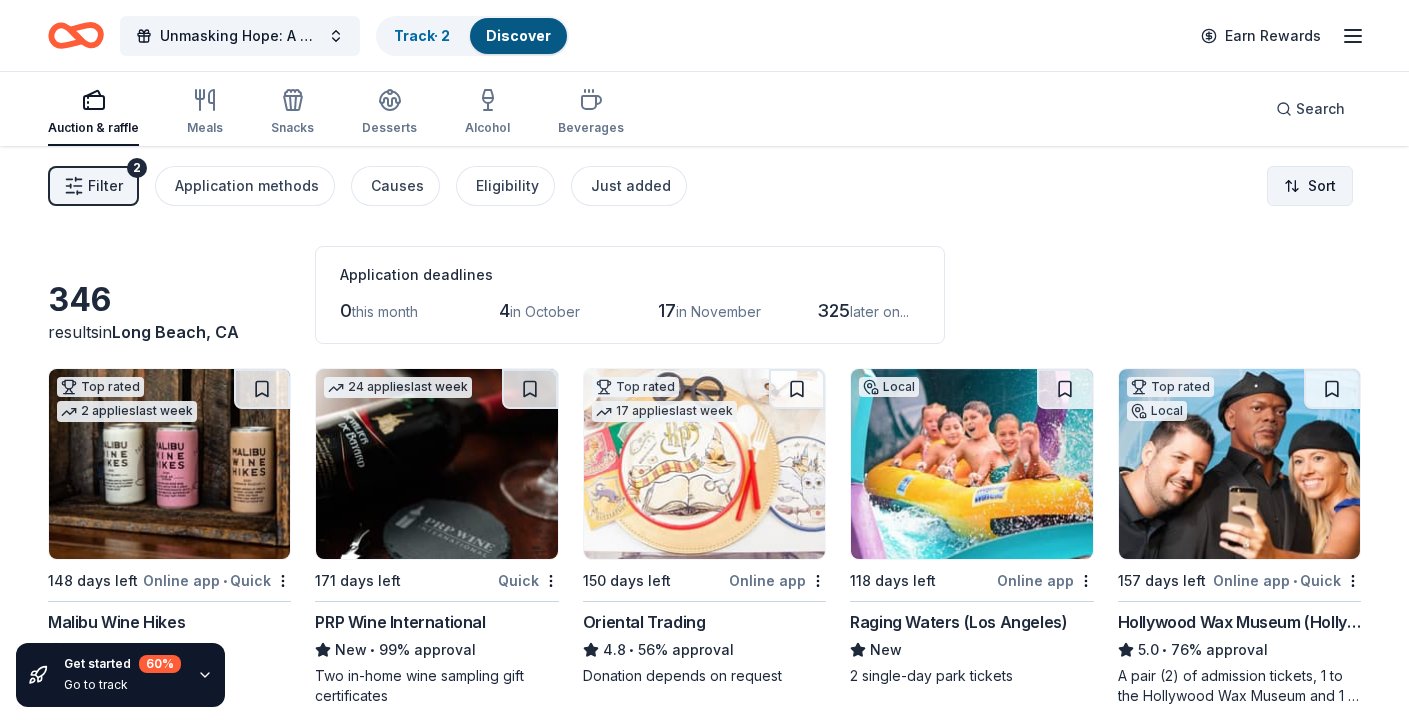 click on "Unmasking Hope: A Night of Unity and Change Fundraising Gala Track  · 2 Discover Earn Rewards Auction & raffle Meals Snacks Desserts Alcohol Beverages Search Filter 2 Application methods Causes Eligibility Just added Sort Get started 60 % Go to track 346 results  in  Long Beach, CA Application deadlines 0  this month 4  in October 17  in November 325  later on... Top rated 2   applies  last week 148 days left Online app • Quick Malibu Wine Hikes 5.0 • 78% approval Gift card for 2 people 24   applies  last week 171 days left Quick PRP Wine International New • 99% approval Two in-home wine sampling gift certificates Top rated 17   applies  last week 150 days left Online app Oriental Trading 4.8 • 56% approval Donation depends on request Local 118 days left Online app Raging Waters (Los Angeles) New 2 single-day park tickets Top rated Local 157 days left Online app • Quick Hollywood Wax Museum (Hollywood) 5.0 • 76% approval Top rated 26   applies  last week 171 days left CookinGenie 5.0 • 9   4.7" at bounding box center [704, 361] 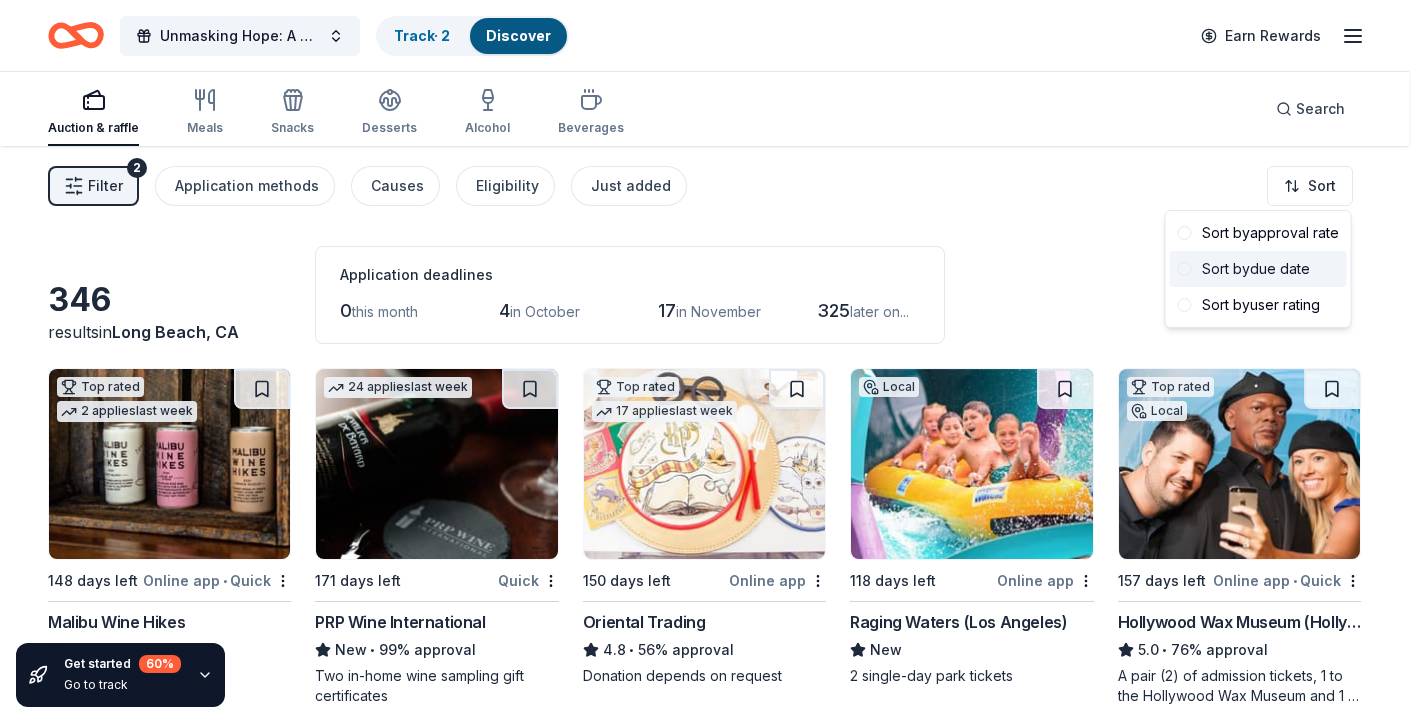 click on "Sort by  due date" at bounding box center (1258, 269) 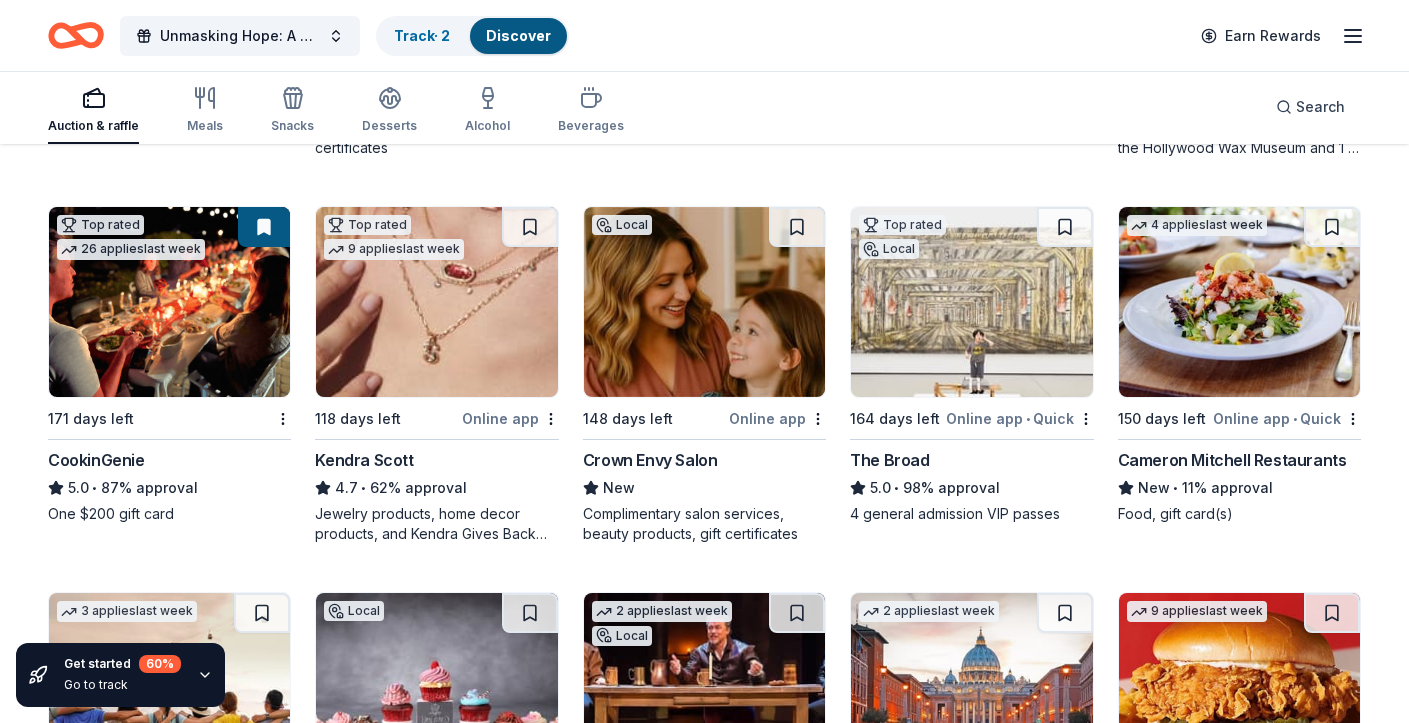 scroll, scrollTop: 557, scrollLeft: 0, axis: vertical 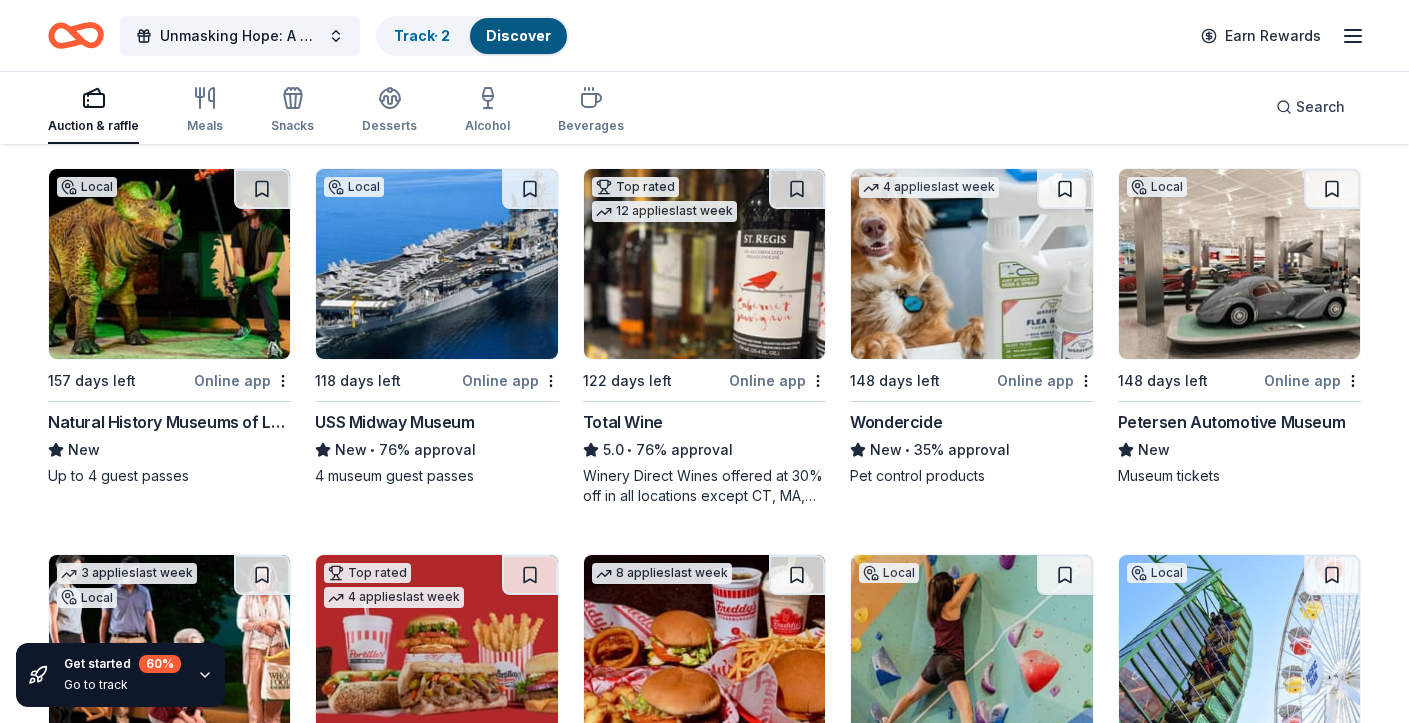 click on "Top rated 2   applies  last week 148 days left Online app • Quick Malibu Wine Hikes 5.0 • 78% approval Gift card for 2 people 24   applies  last week 171 days left Quick PRP Wine International New • 99% approval Two in-home wine sampling gift certificates Top rated 17   applies  last week 150 days left Online app Oriental Trading 4.8 • 56% approval Donation depends on request Local 118 days left Online app Raging Waters (Los Angeles) New 2 single-day park tickets Top rated Local 157 days left Online app • Quick Hollywood Wax Museum (Hollywood) 5.0 • 76% approval A pair (2) of admission tickets, 1 to the Hollywood Wax Museum and 1 to the Guinness World Records Museum Top rated 26   applies  last week 171 days left CookinGenie 5.0 • 87% approval One $200 gift card Top rated 9   applies  last week 118 days left Online app Kendra Scott 4.7 • 62% approval Local 148 days left Online app Crown Envy Salon New Complimentary salon services, beauty products, gift certificates Top rated Local Online app 4" at bounding box center (704, 124) 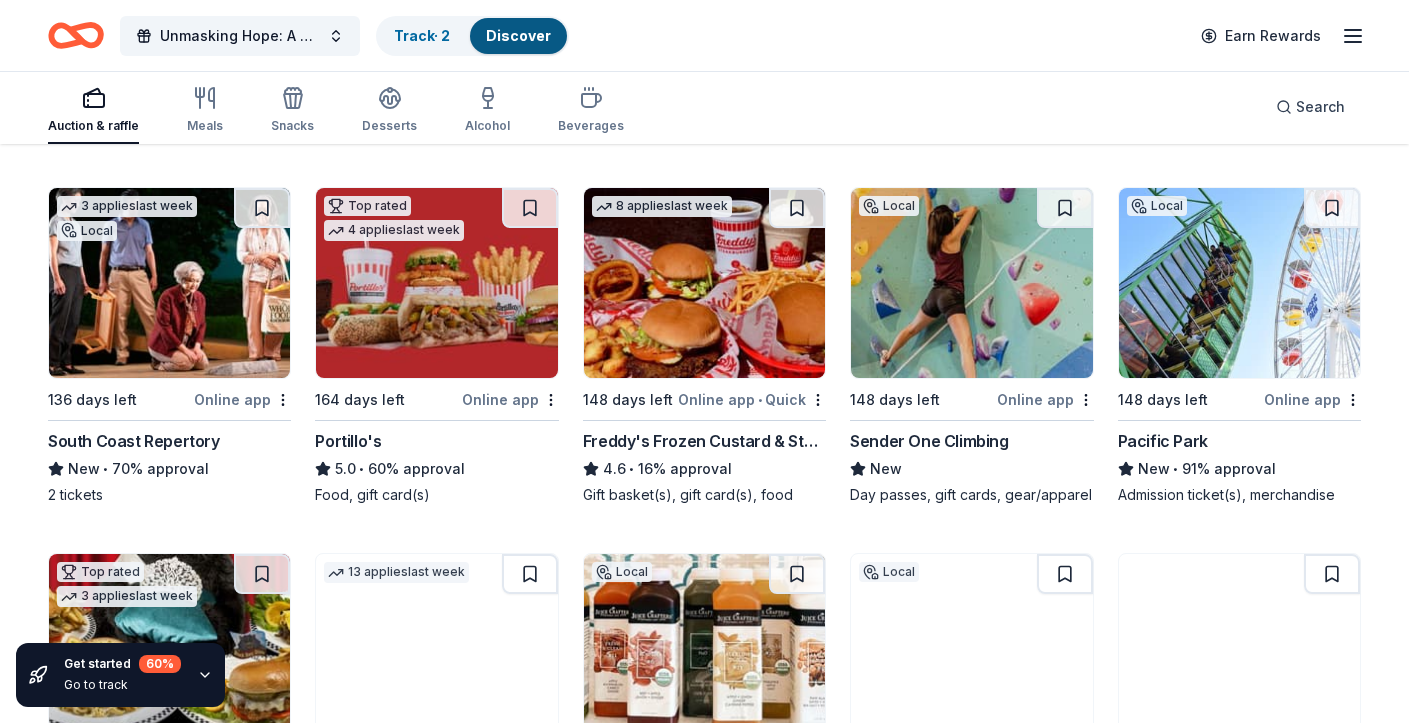 scroll, scrollTop: 1727, scrollLeft: 0, axis: vertical 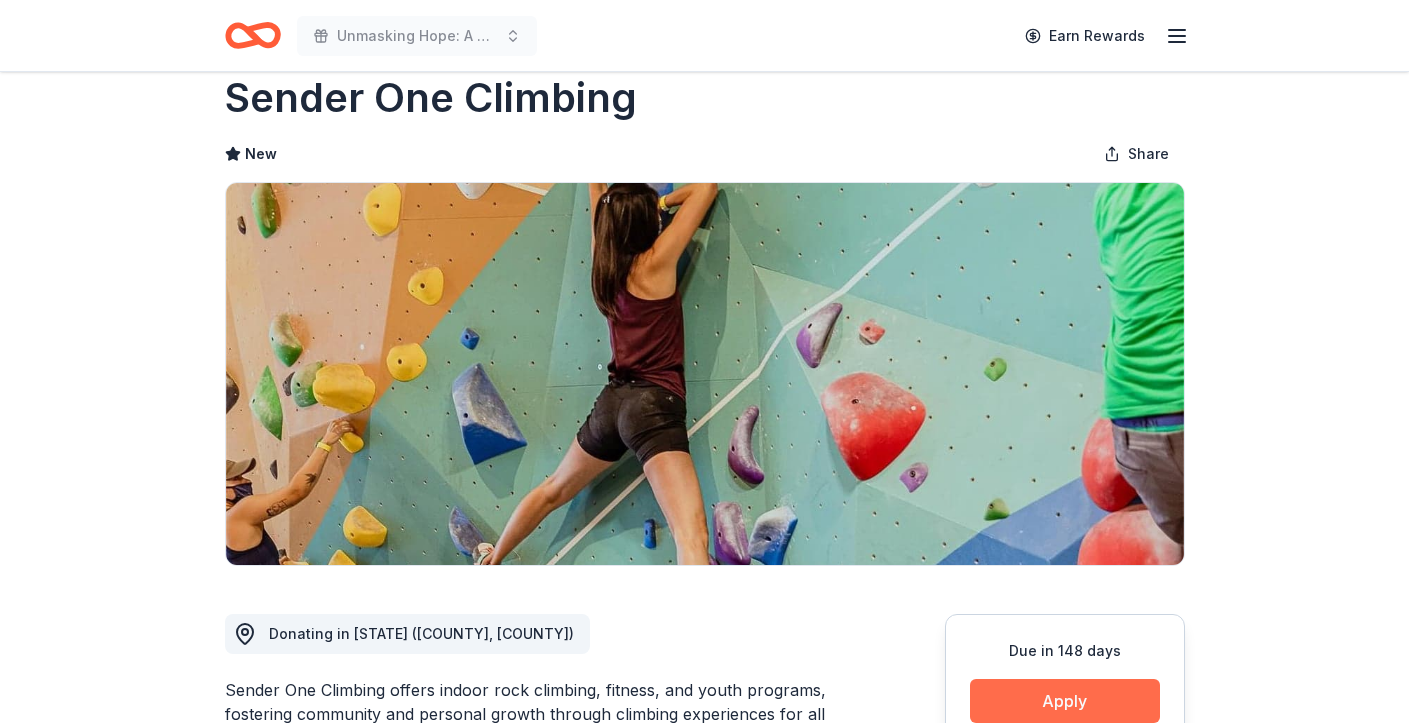 click on "Apply" at bounding box center [1065, 701] 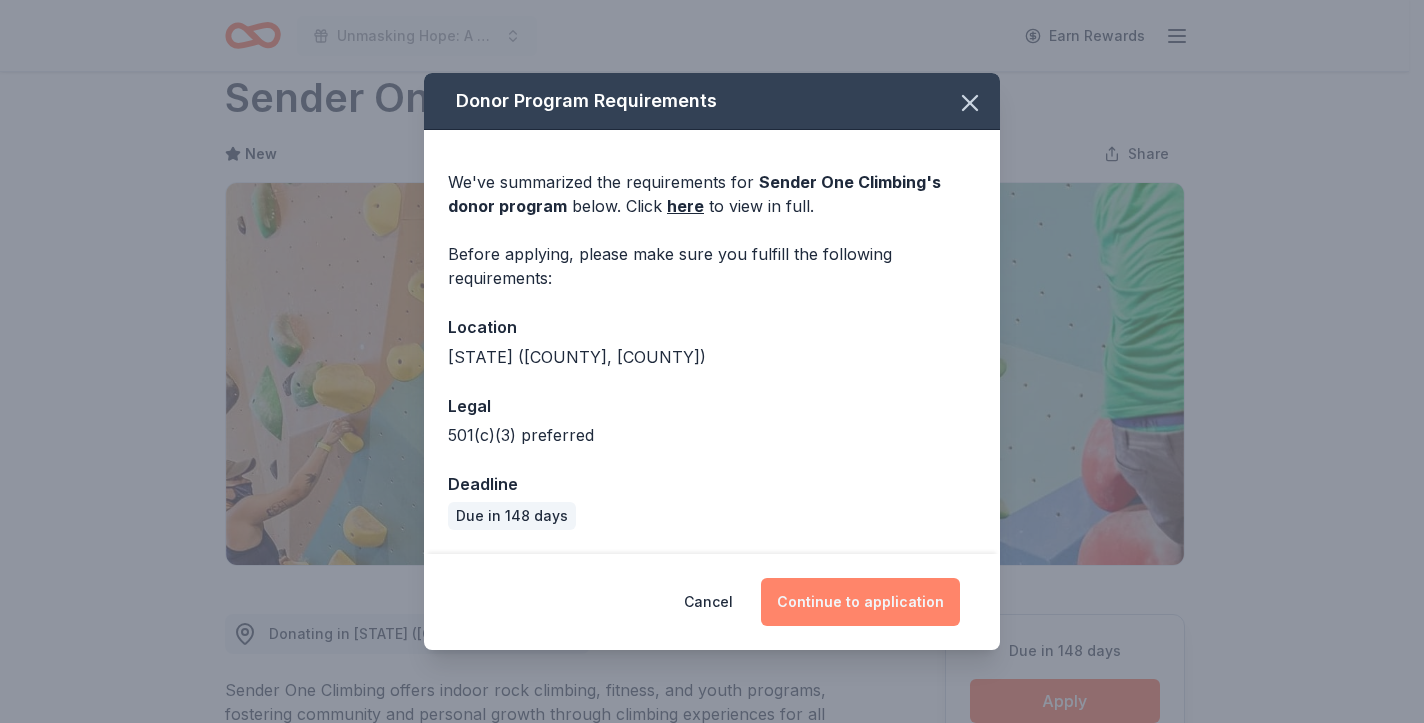 click on "Continue to application" at bounding box center (860, 602) 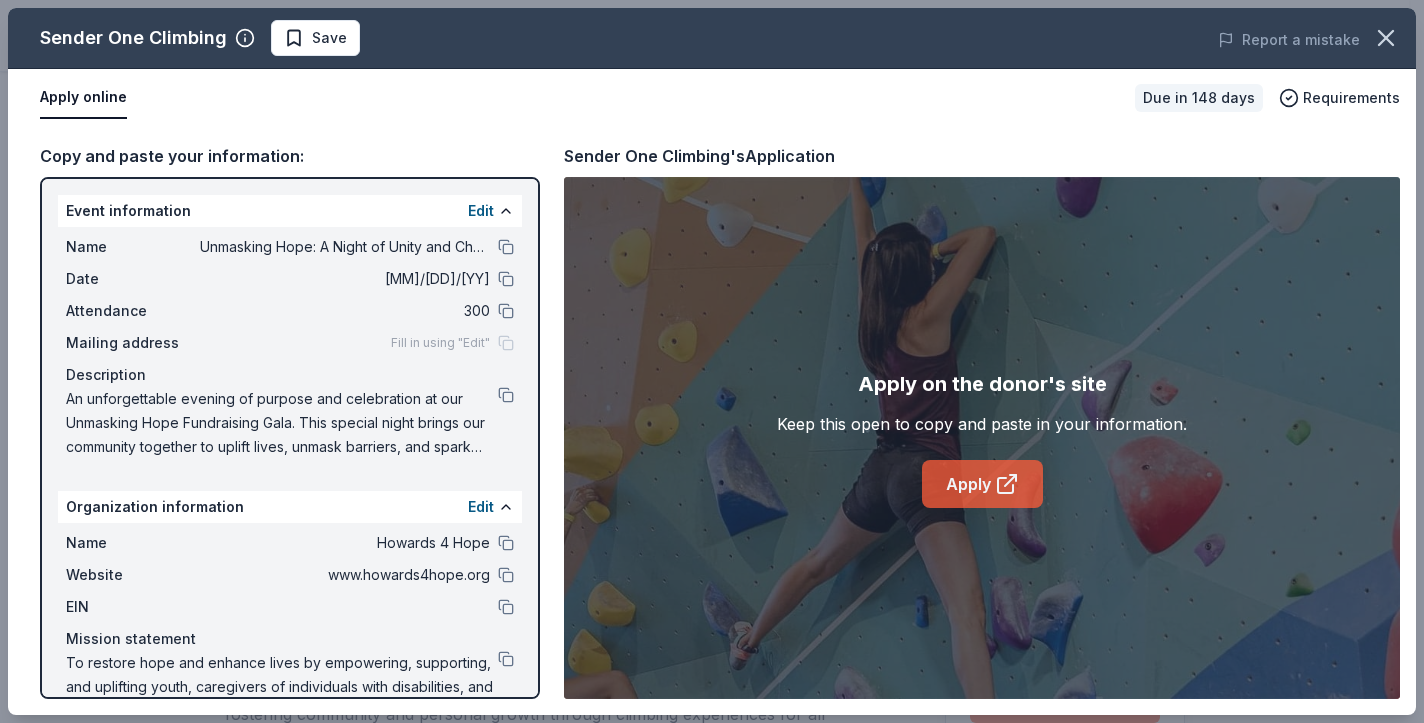 click on "Apply" at bounding box center [982, 484] 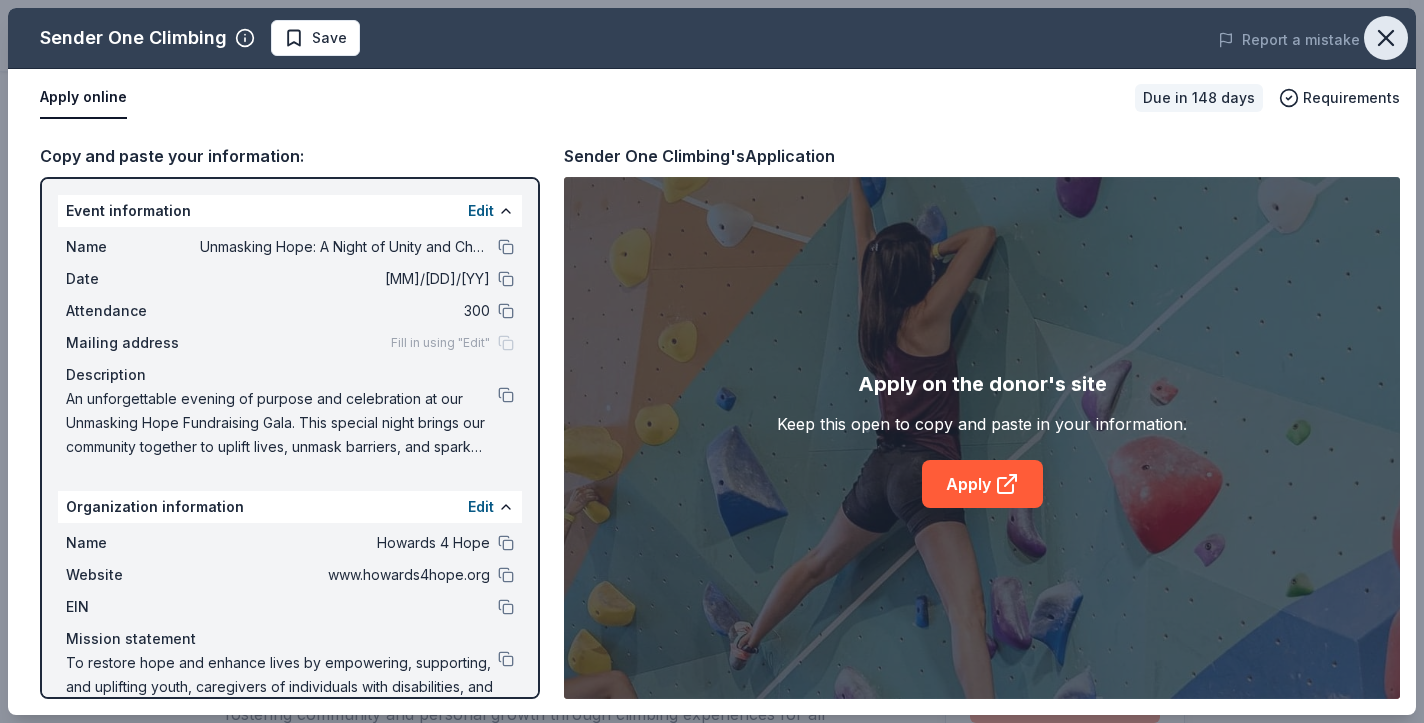 click 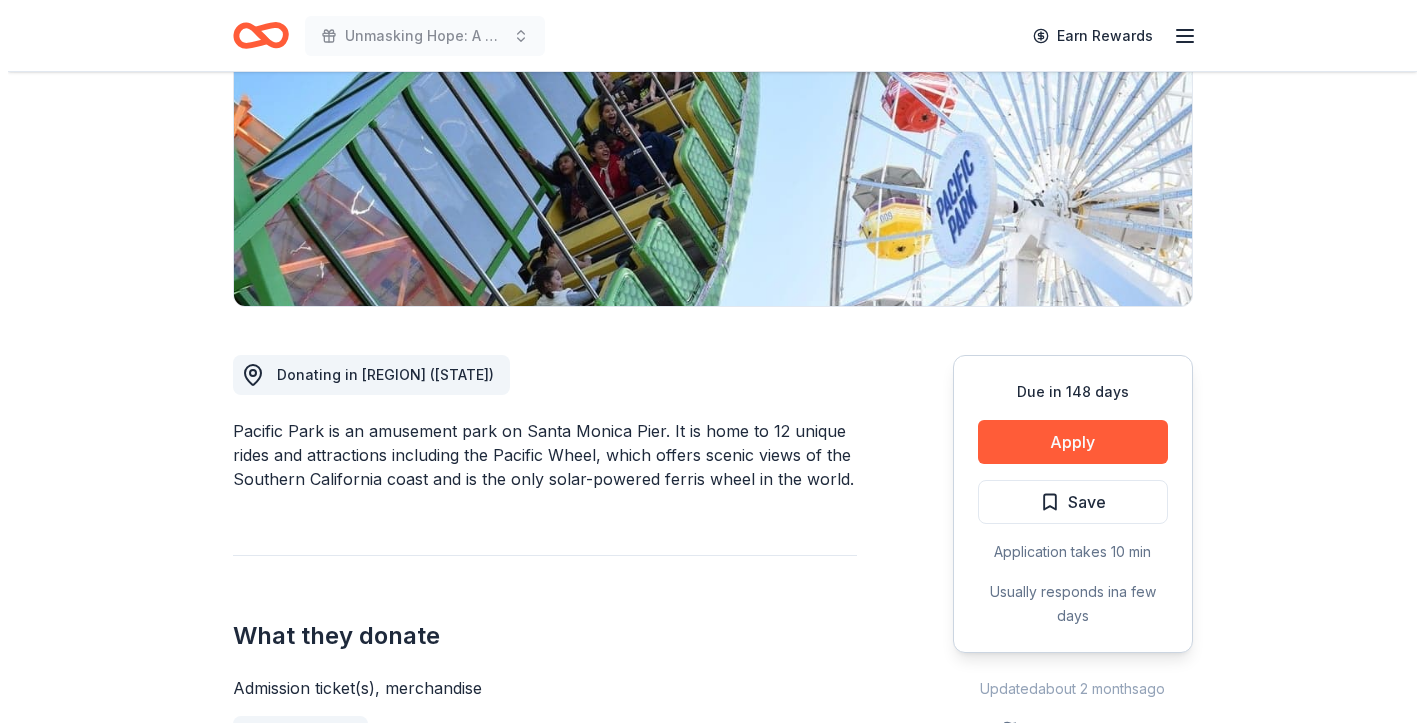 scroll, scrollTop: 199, scrollLeft: 0, axis: vertical 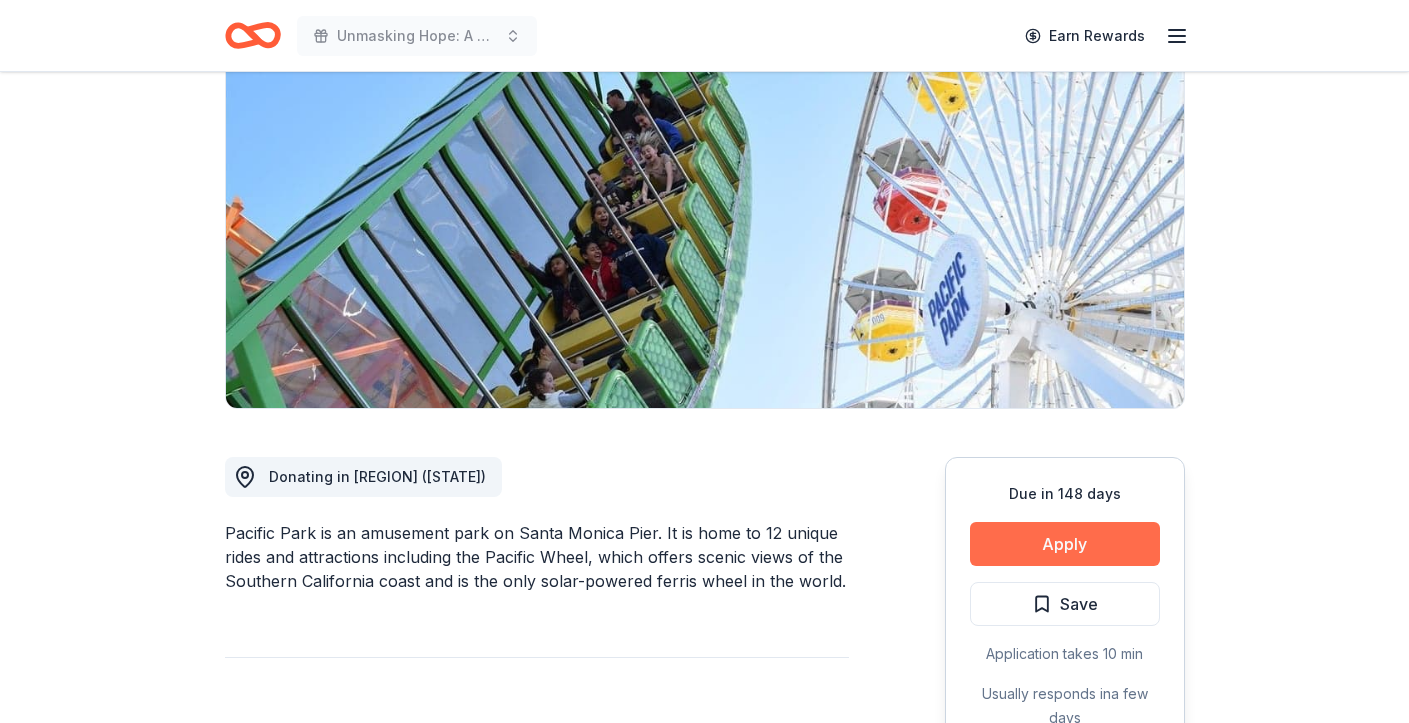 click on "Apply" at bounding box center [1065, 544] 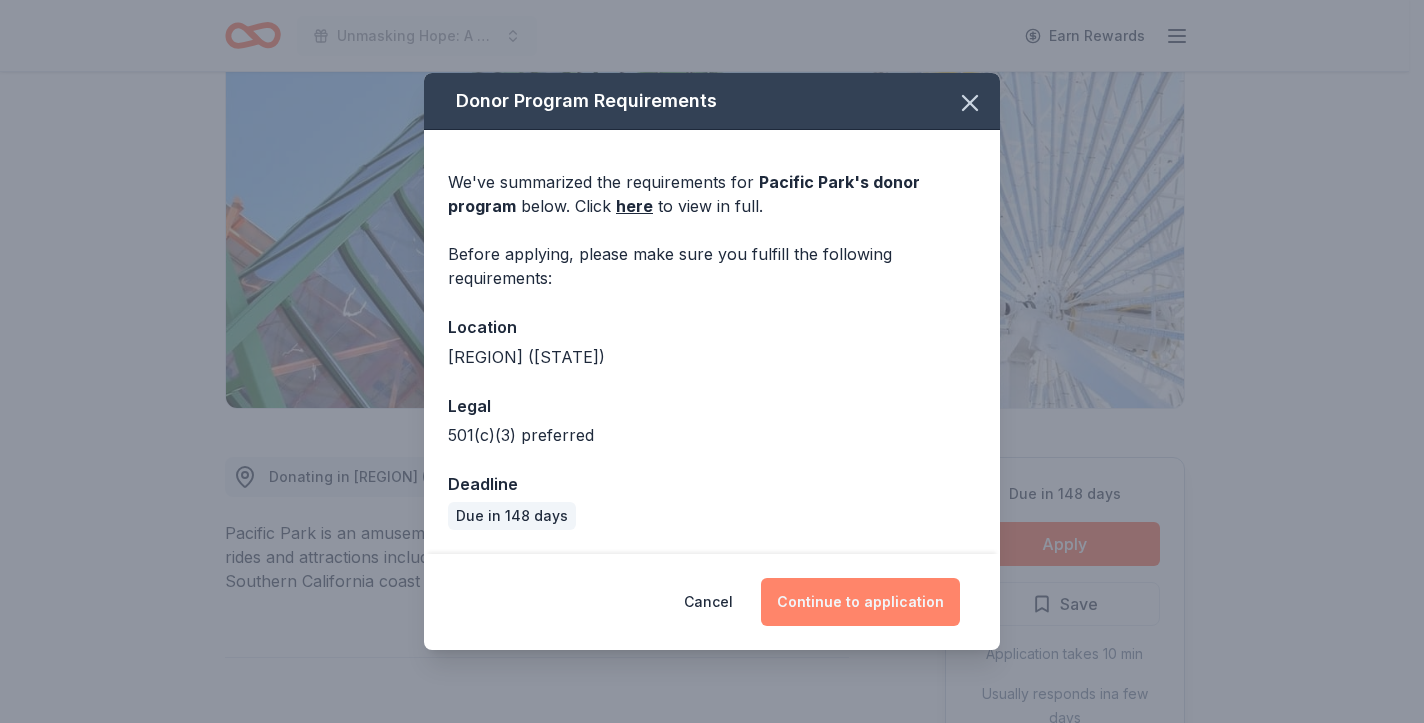 click on "Continue to application" at bounding box center [860, 602] 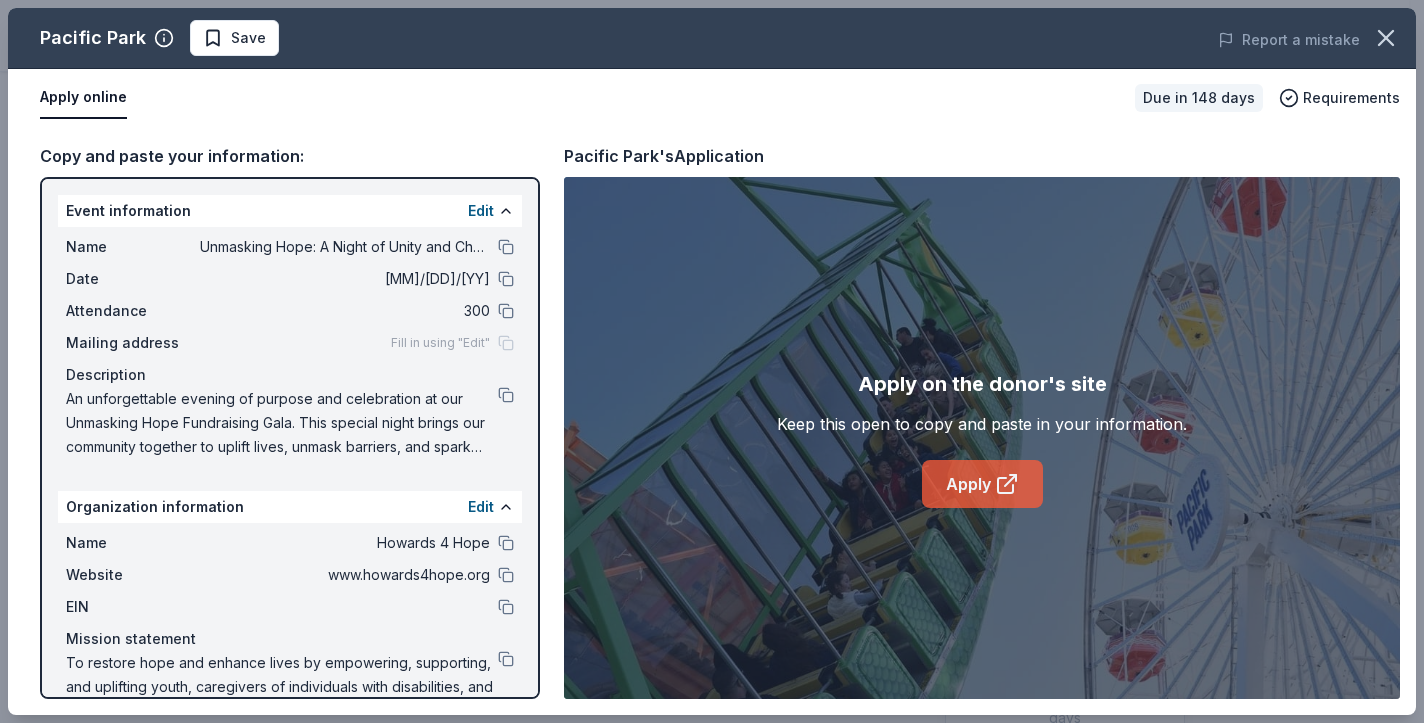 click on "Apply" at bounding box center (982, 484) 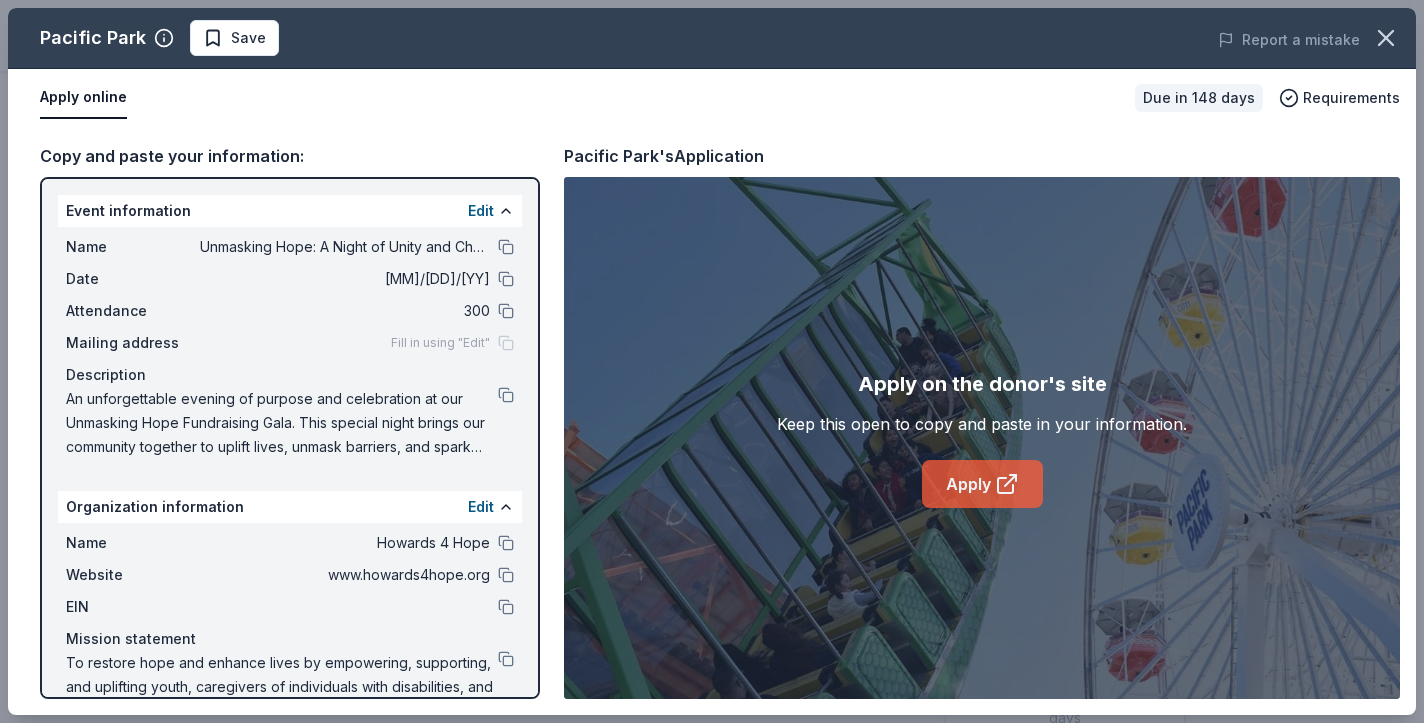 click on "Apply" at bounding box center [982, 484] 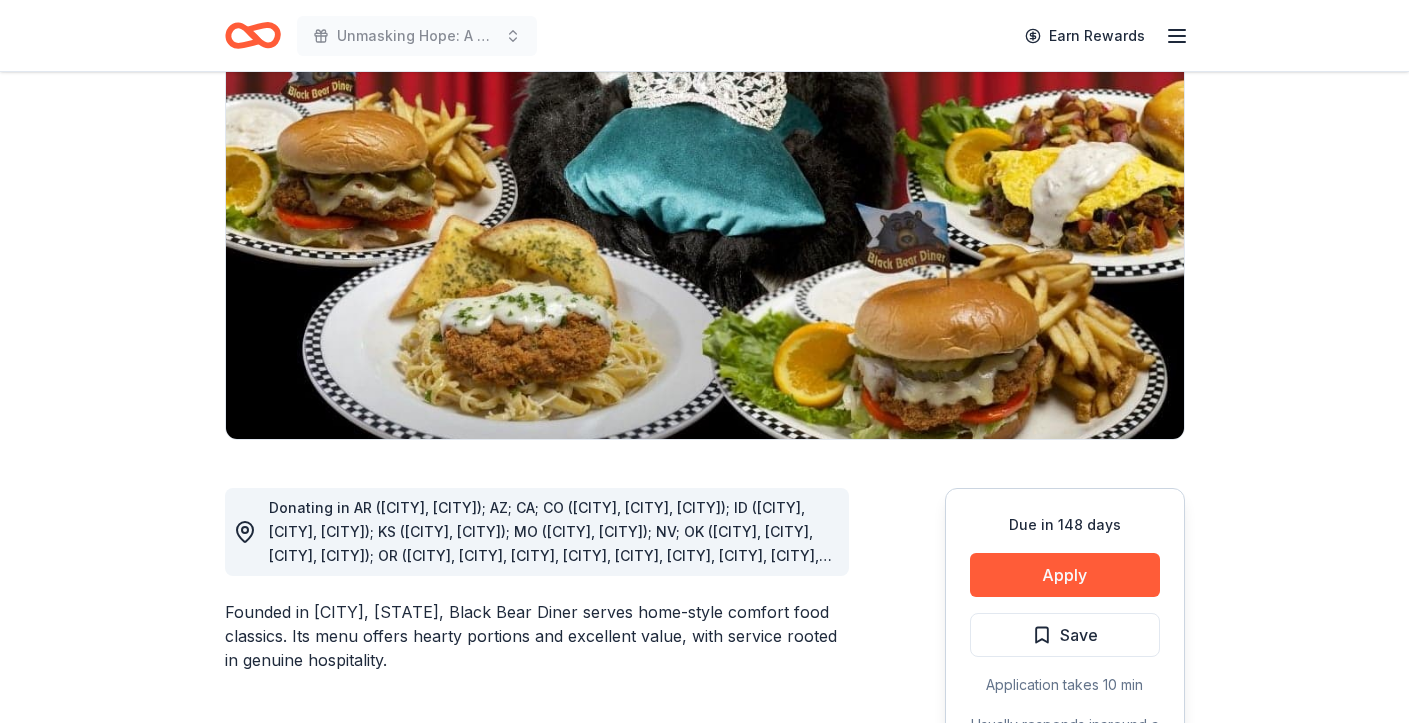 scroll, scrollTop: 234, scrollLeft: 0, axis: vertical 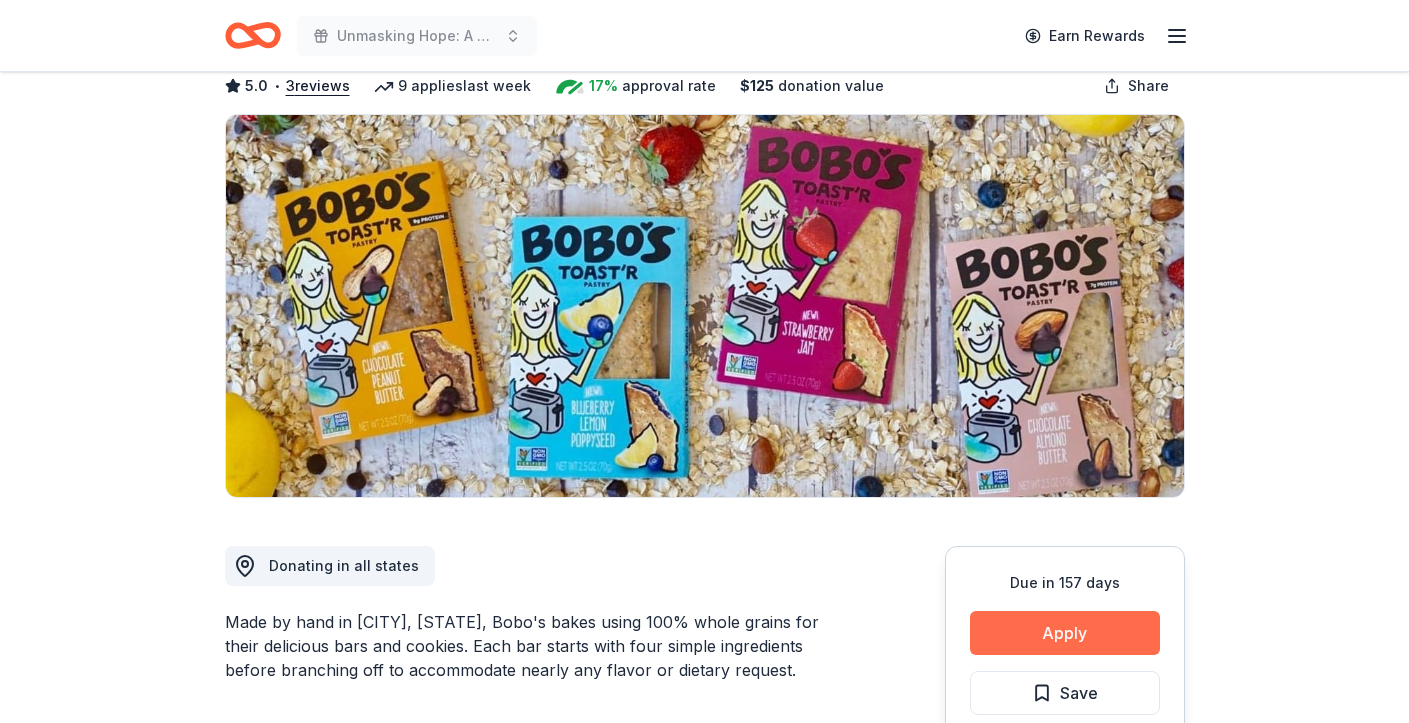 click on "Apply" at bounding box center (1065, 633) 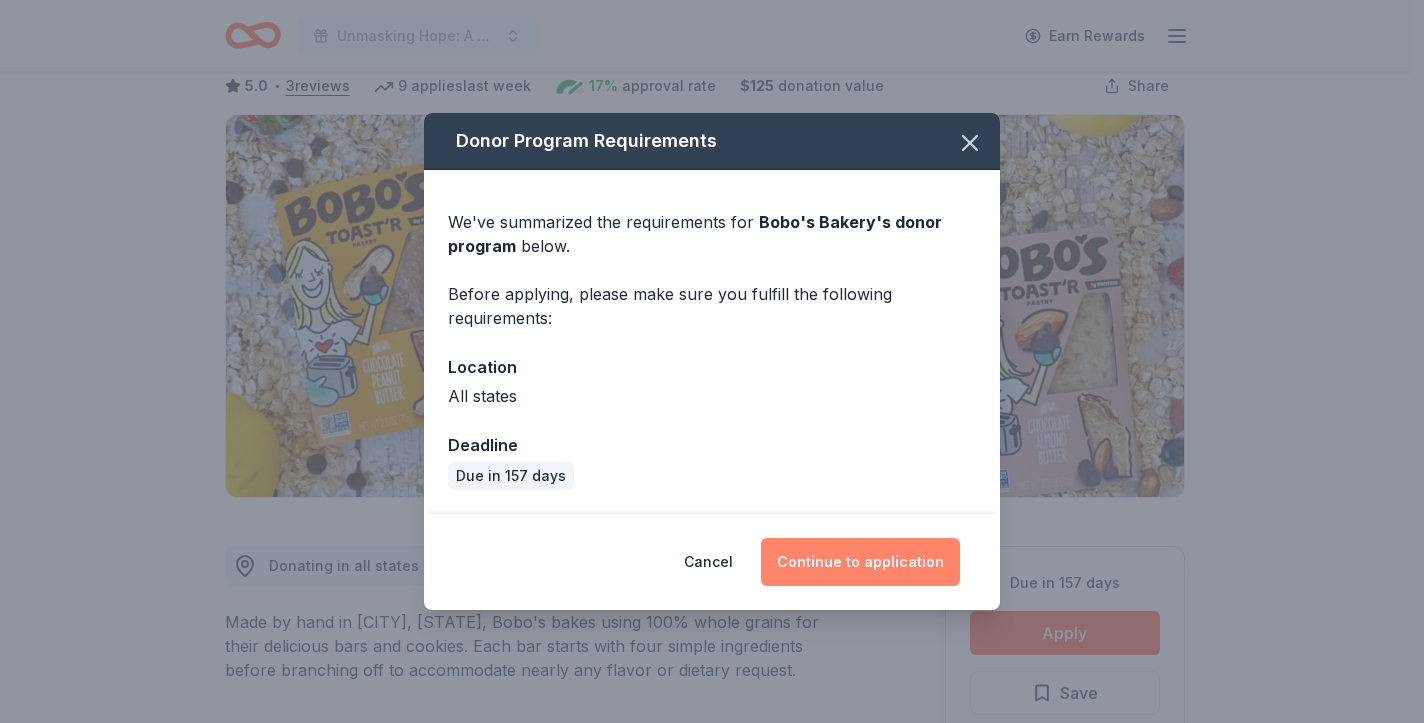 click on "Continue to application" at bounding box center [860, 562] 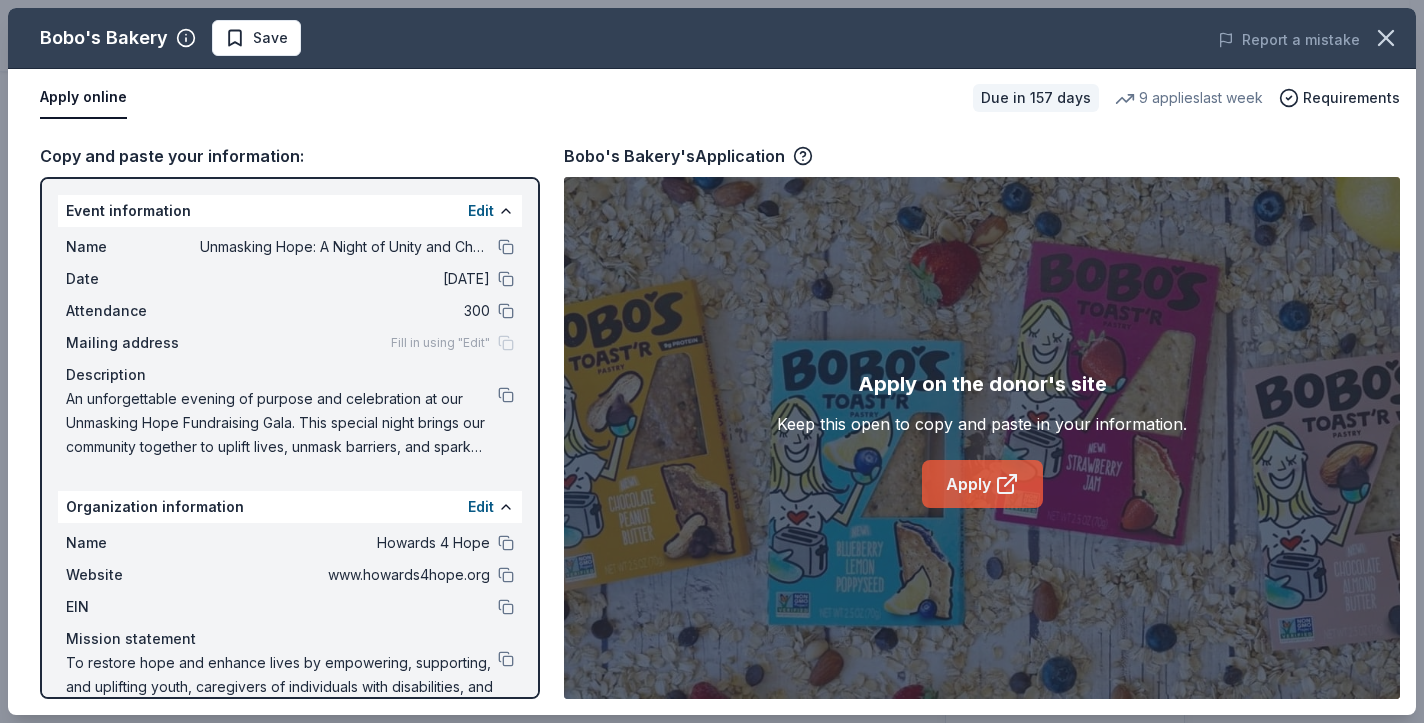 click on "Apply" at bounding box center (982, 484) 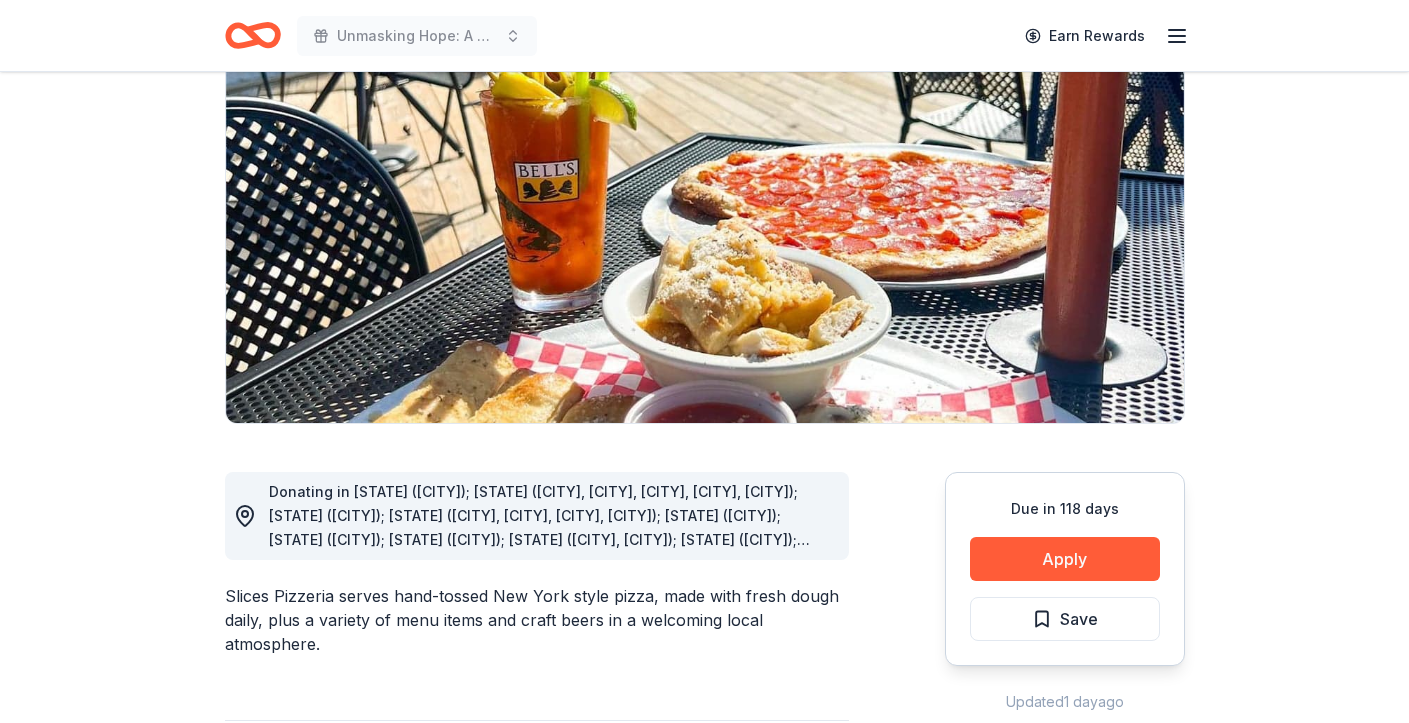 scroll, scrollTop: 190, scrollLeft: 0, axis: vertical 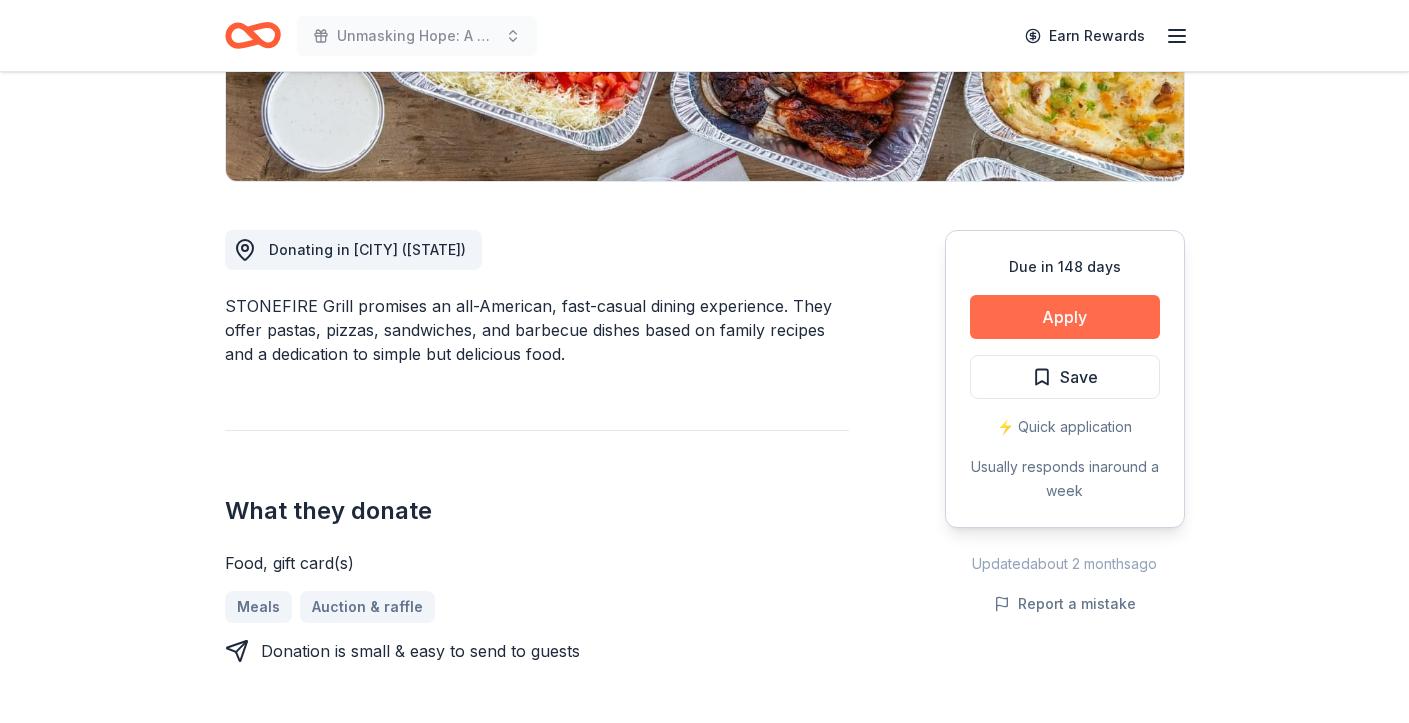 click on "Apply" at bounding box center [1065, 317] 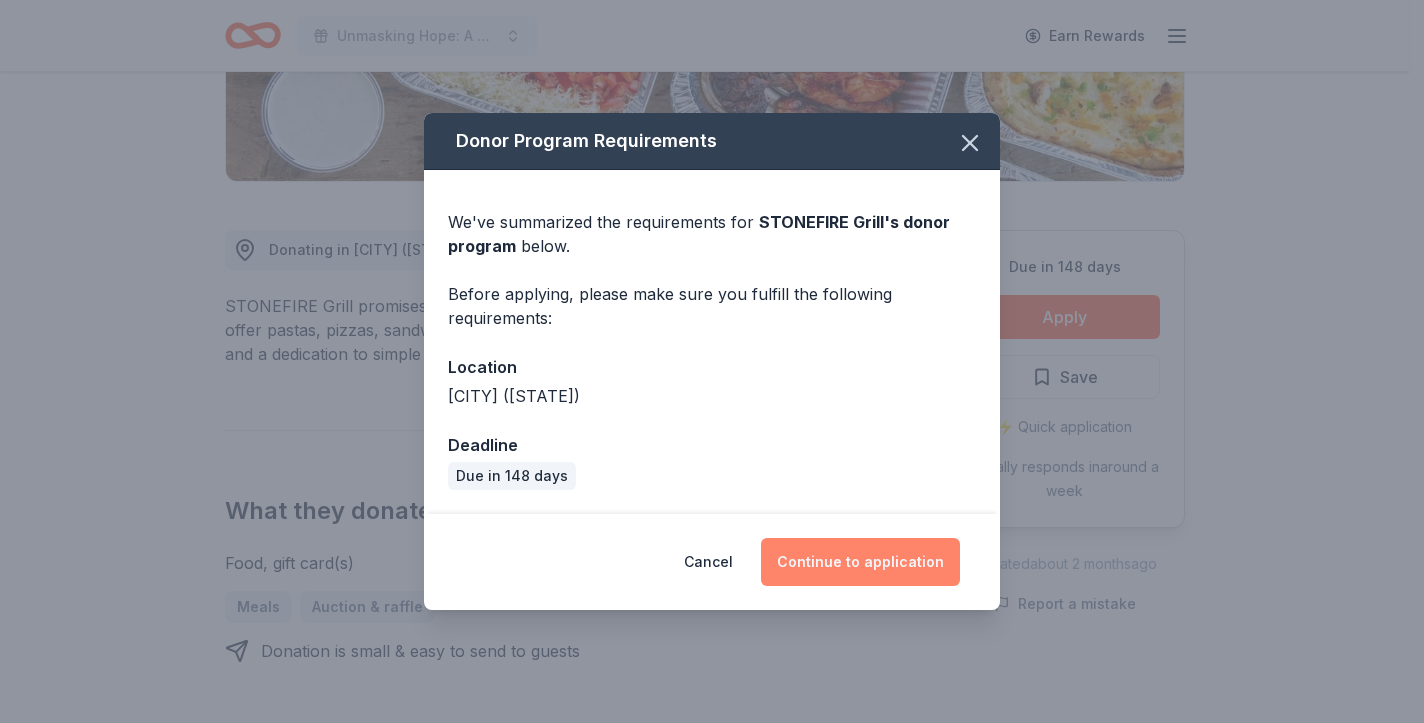 click on "Continue to application" at bounding box center (860, 562) 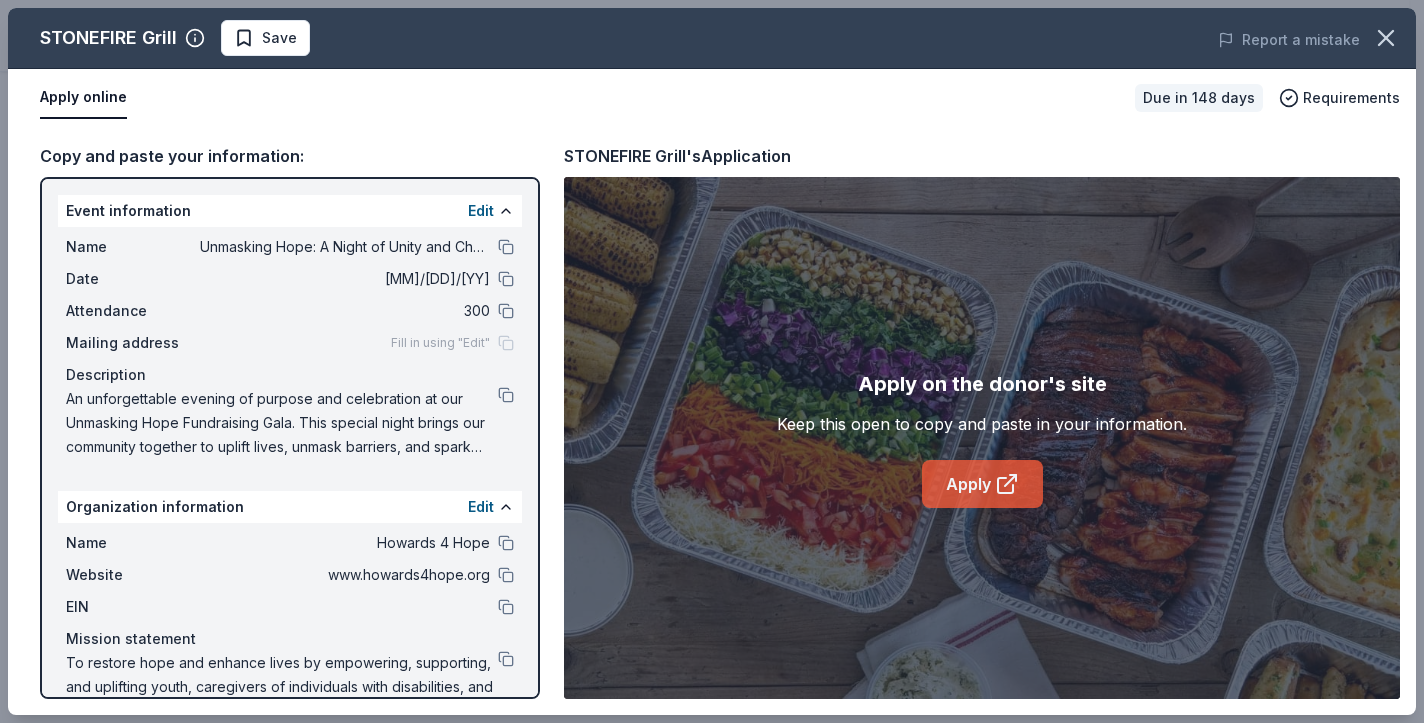 click on "Apply" at bounding box center (982, 484) 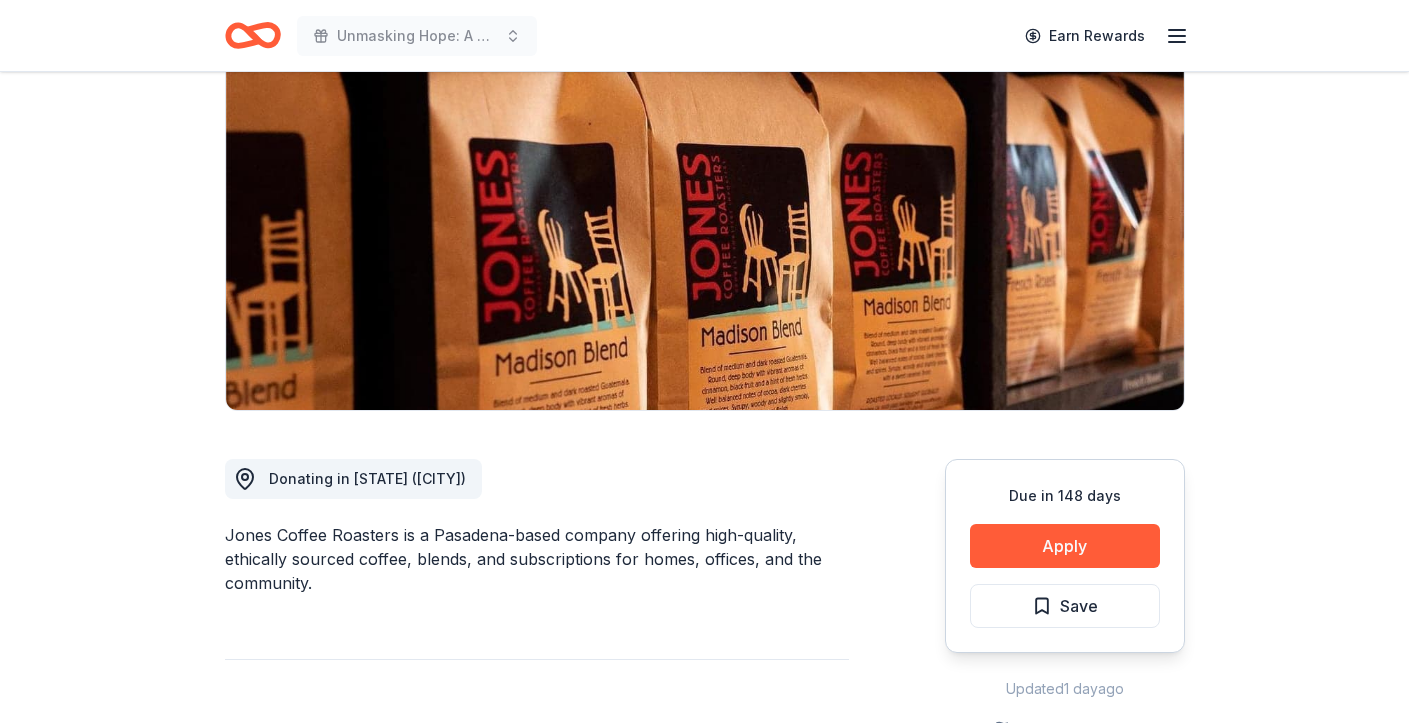 scroll, scrollTop: 136, scrollLeft: 0, axis: vertical 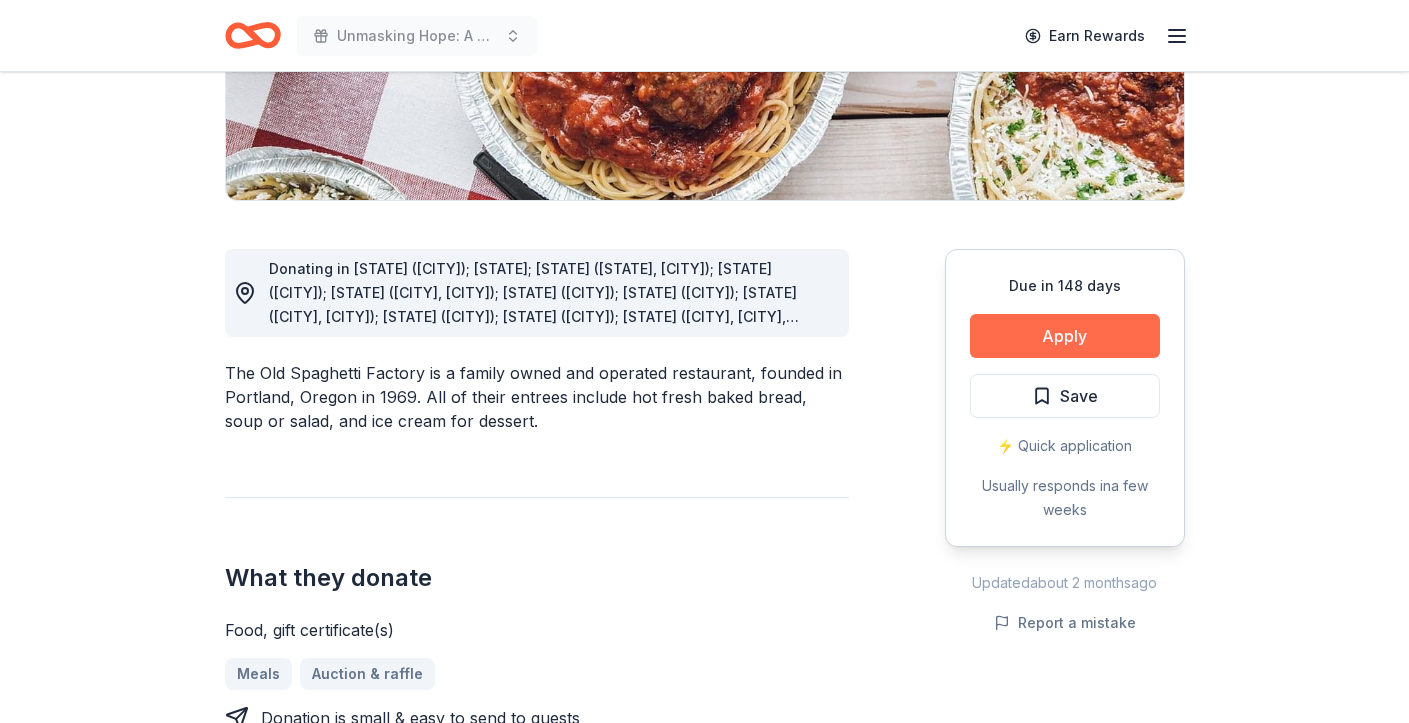 click on "Apply" at bounding box center [1065, 336] 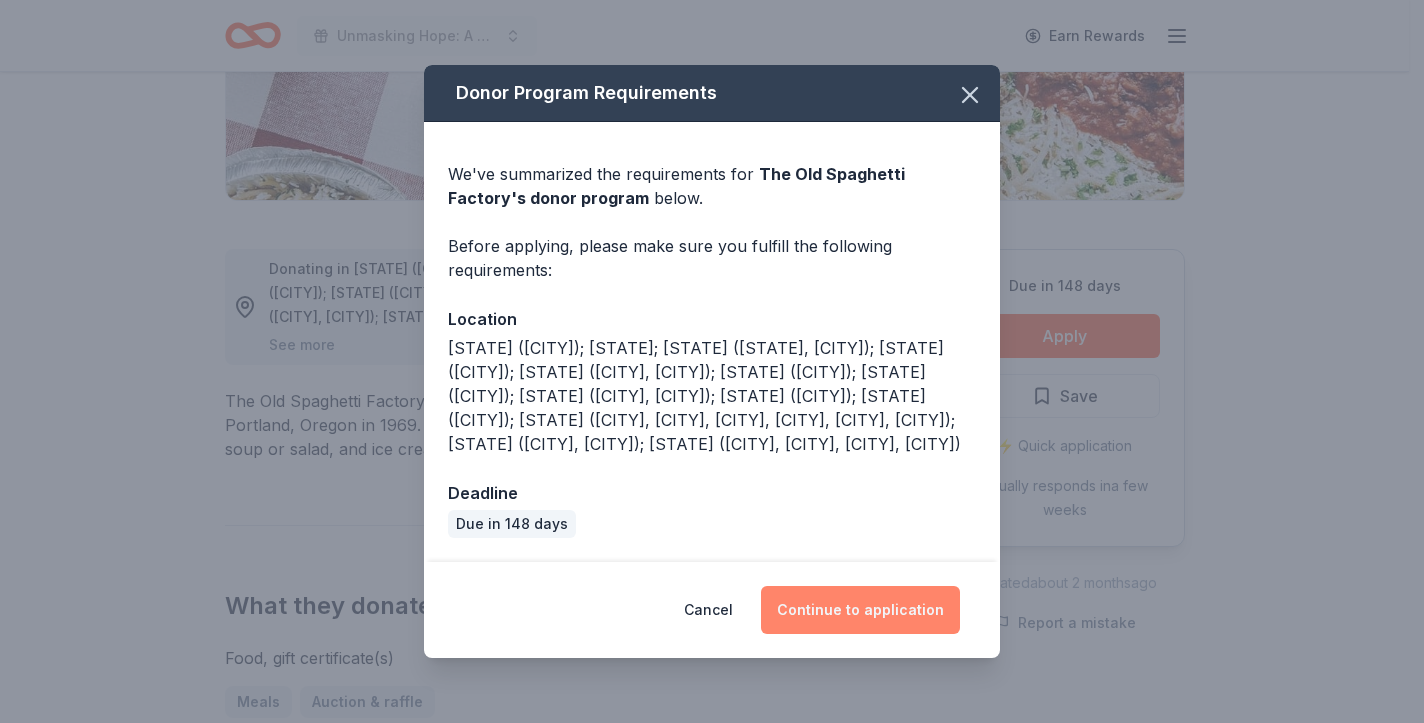 click on "Continue to application" at bounding box center (860, 610) 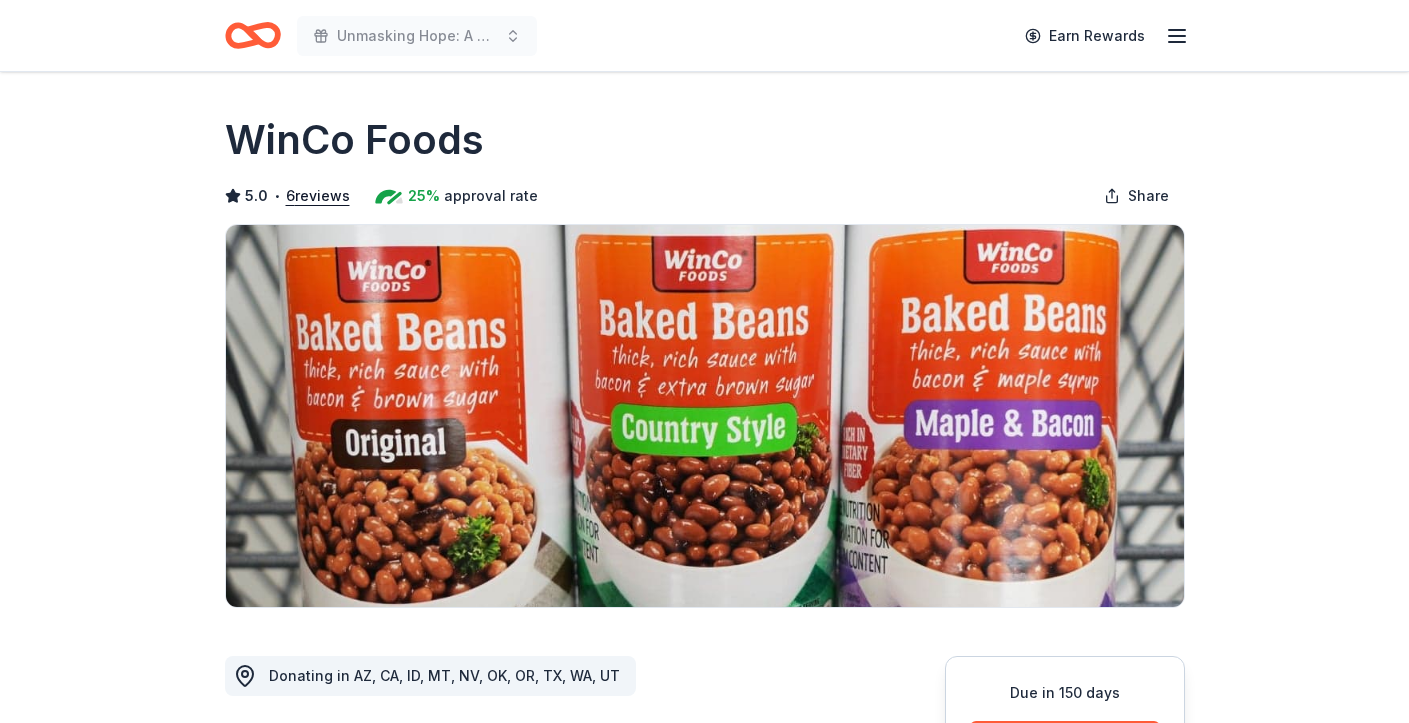 scroll, scrollTop: 0, scrollLeft: 0, axis: both 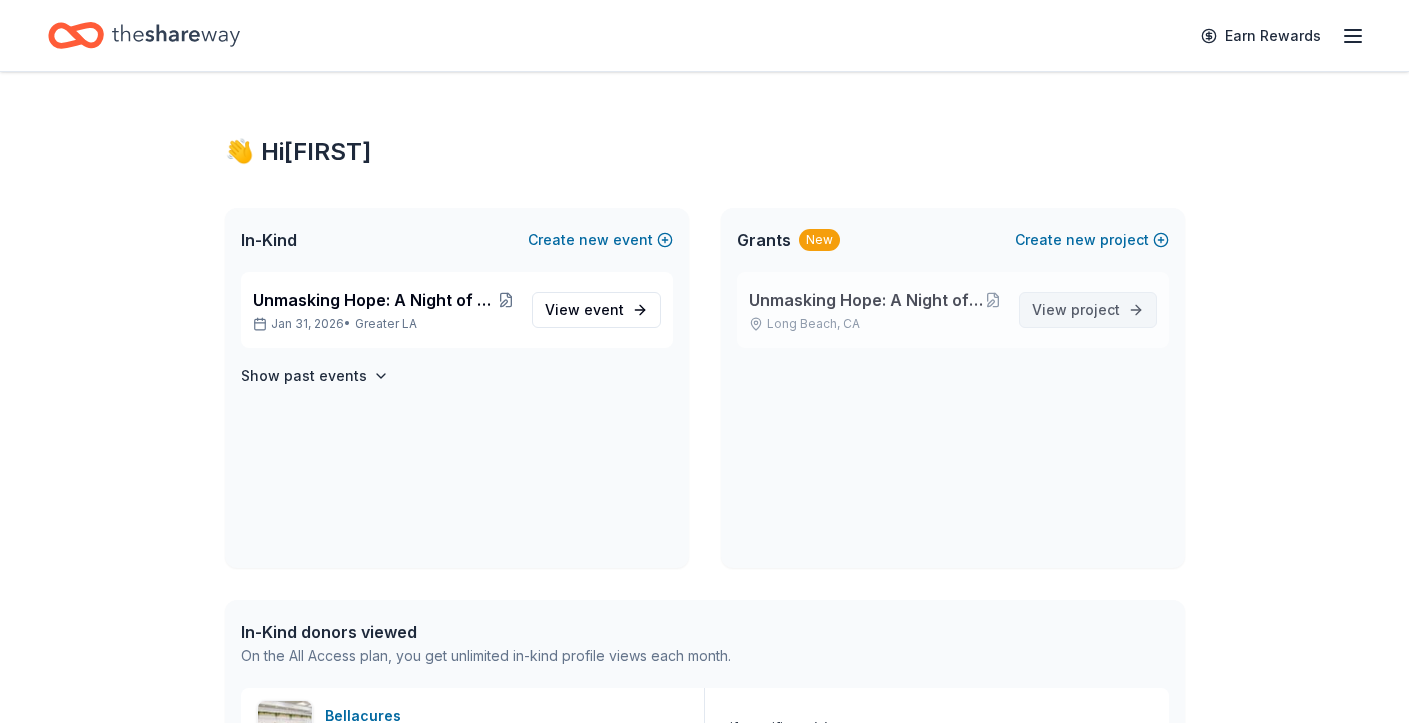 click on "project" at bounding box center [1095, 309] 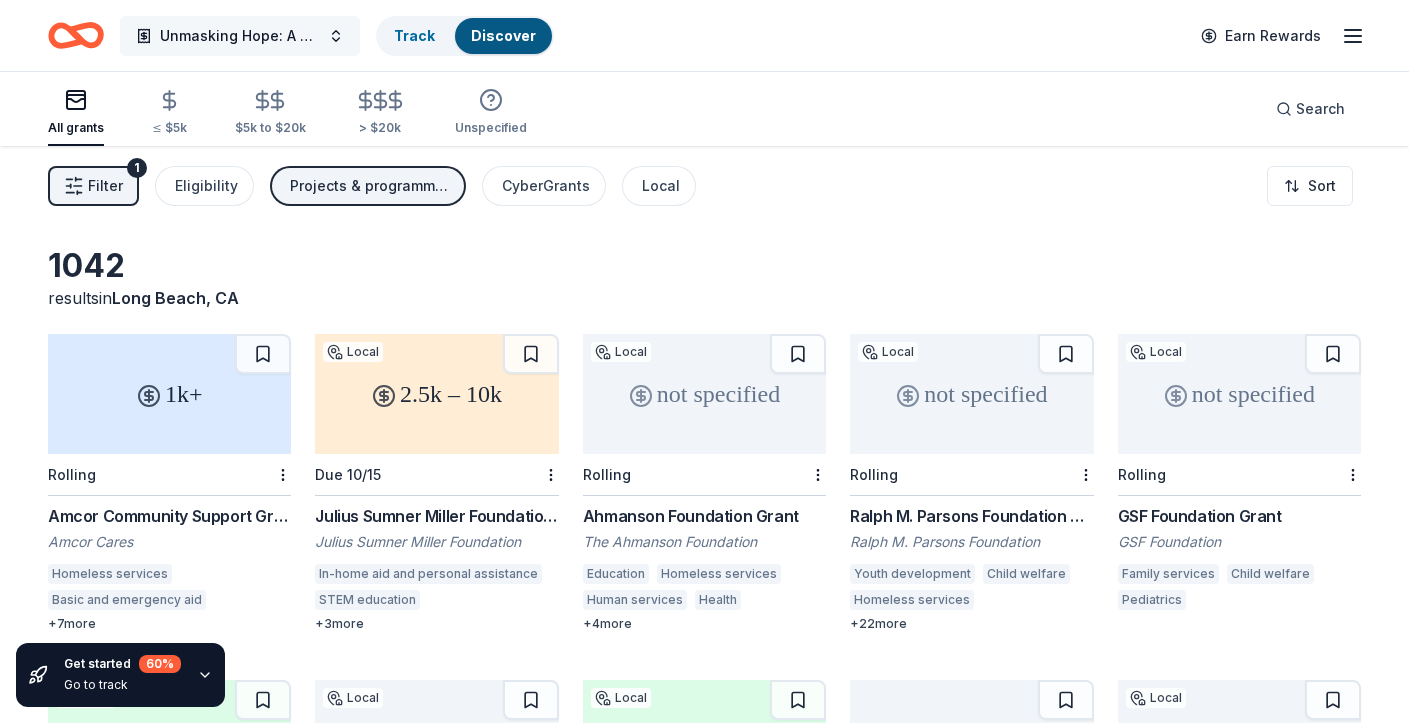 click on "Unmasking Hope: A Night of Unity and Change Fundraising Gala" at bounding box center (240, 36) 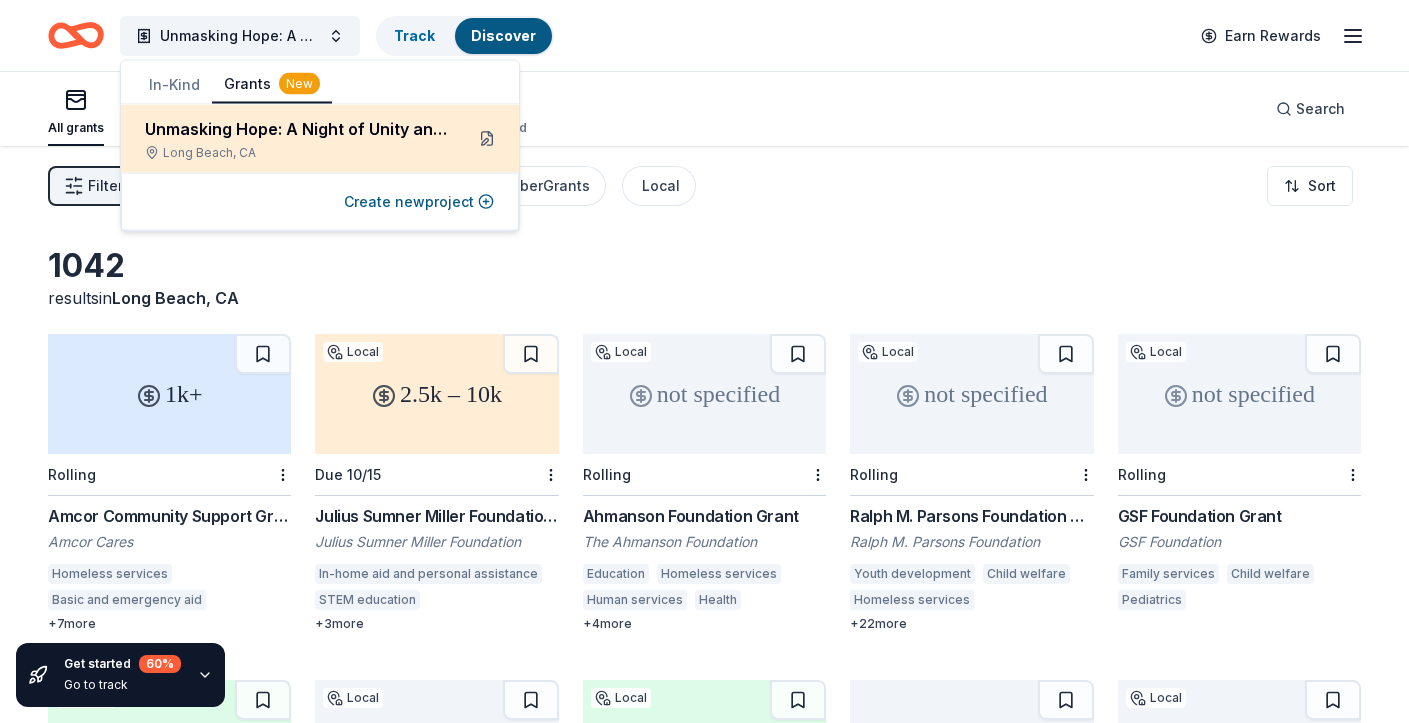 click at bounding box center (487, 139) 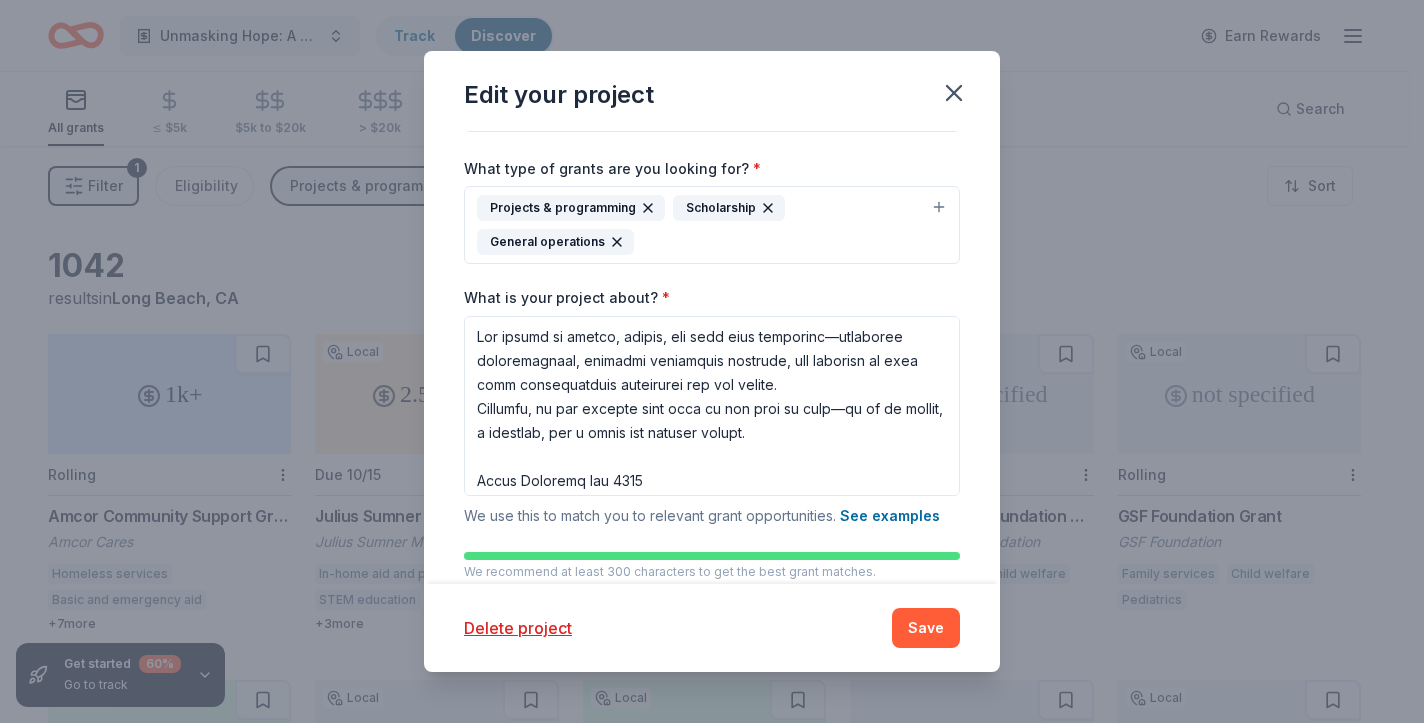 scroll, scrollTop: 189, scrollLeft: 0, axis: vertical 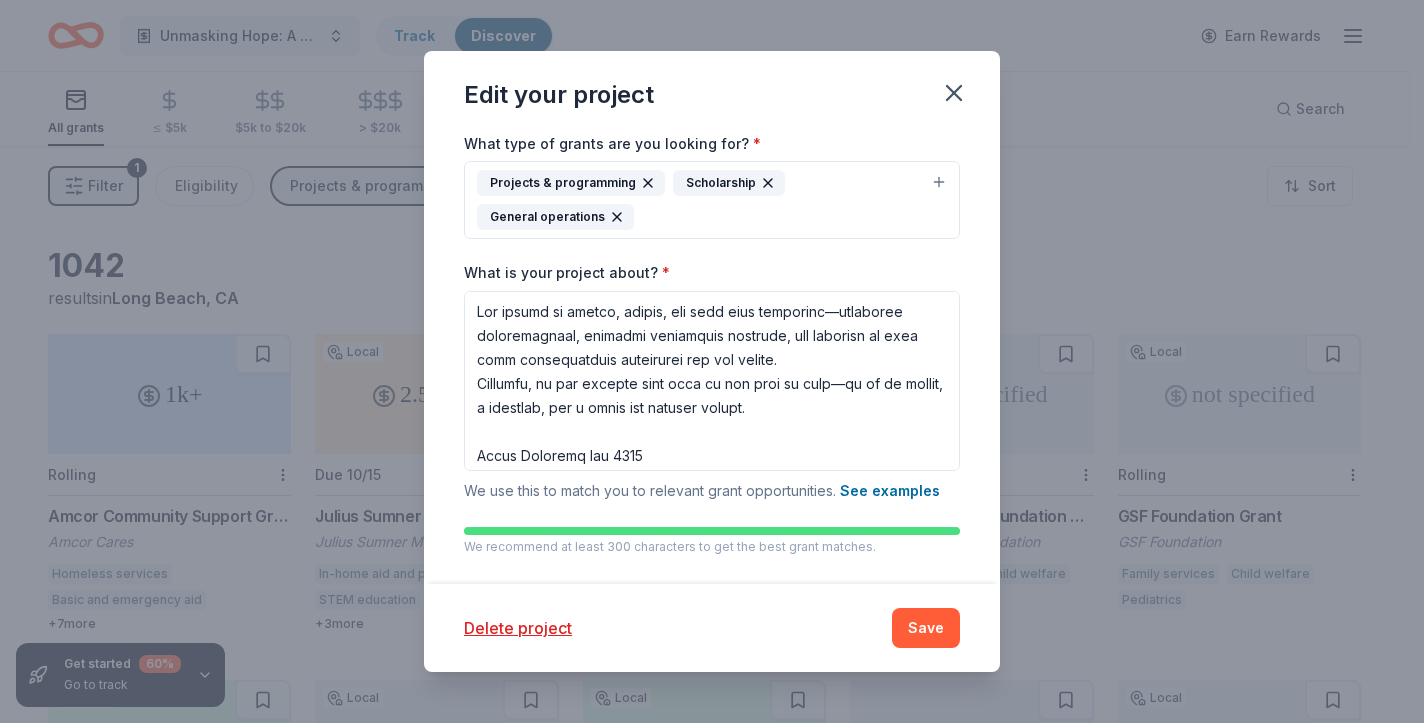 click on "Projects & programming Scholarship General operations" at bounding box center (700, 200) 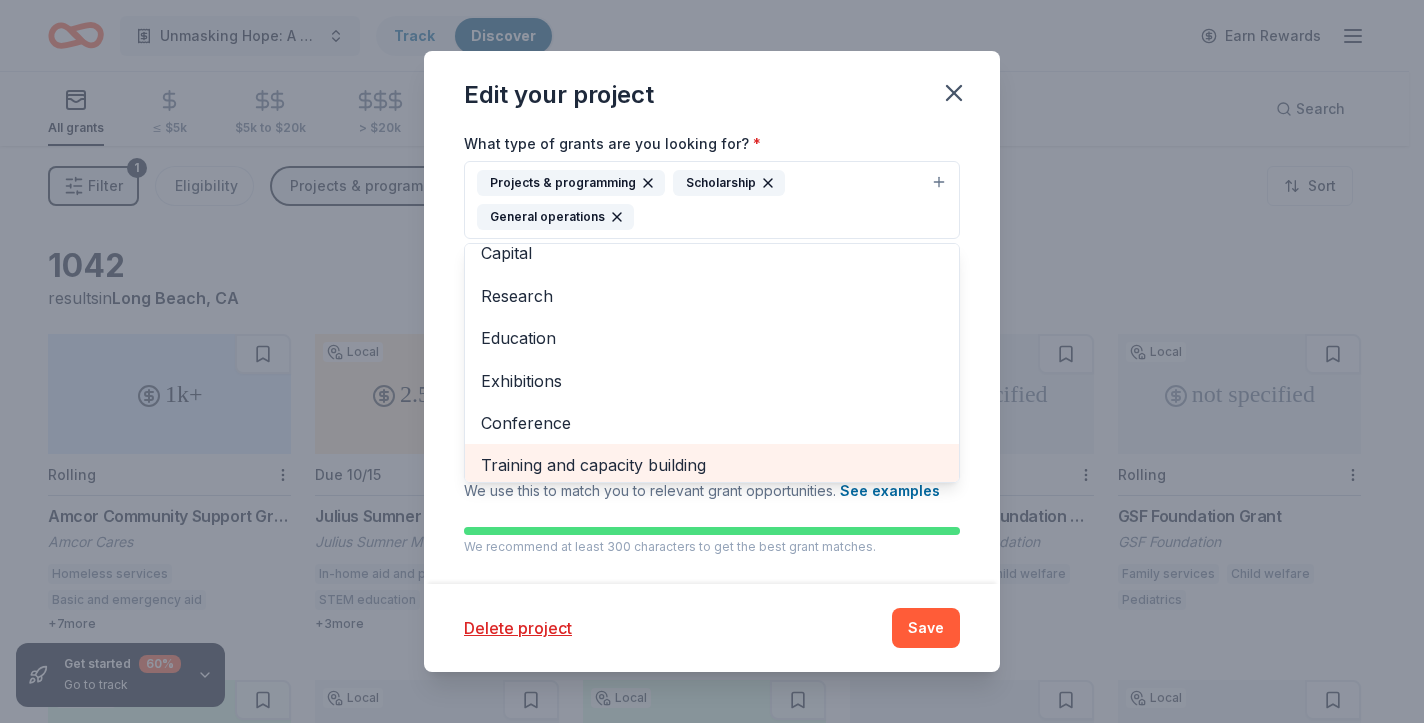 scroll, scrollTop: 0, scrollLeft: 0, axis: both 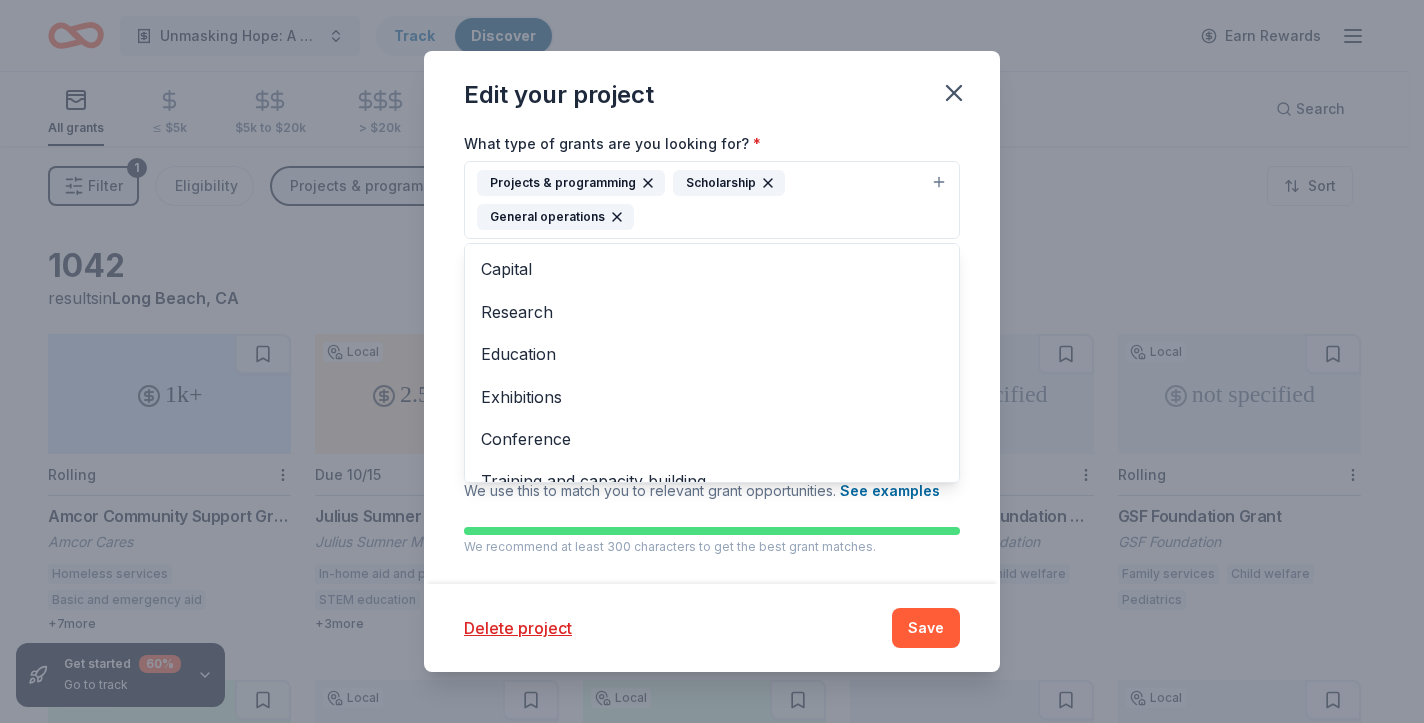 click on "Project name * Unmasking Hope: A Night of Unity and Change Fundraising Gala ZIP code * [POSTAL_CODE] What type of grants are you looking for? * Projects & programming Scholarship General operations Capital Research Education Exhibitions Conference Training and capacity building Fellowship Other What is your project about? * We use this to match you to relevant grant opportunities.   See examples We recommend at least 300 characters to get the best grant matches. Cause tags * Community and economic development Sustainable development Community improvement Community development finance Construction Education Family services Youth development Special population support Send me reminders Email me reminders of grant application deadlines" at bounding box center [712, 358] 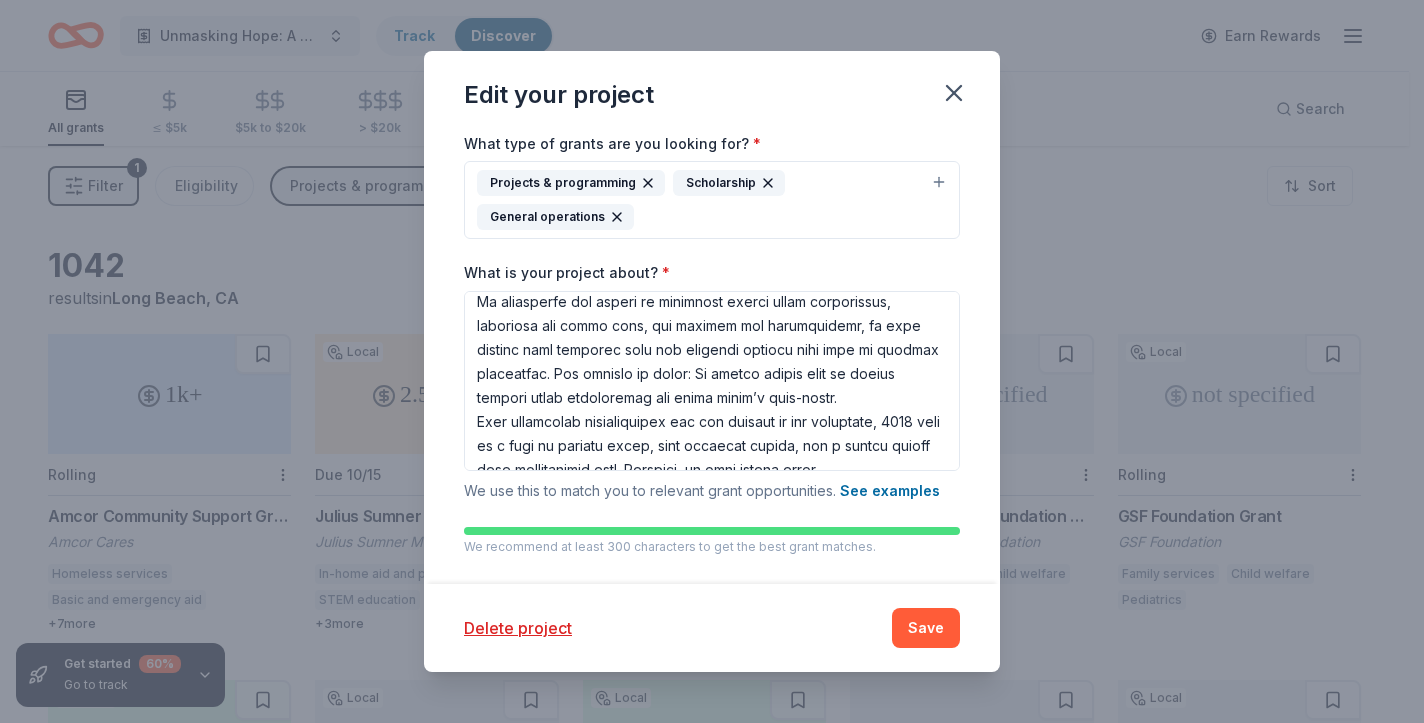 scroll, scrollTop: 870, scrollLeft: 0, axis: vertical 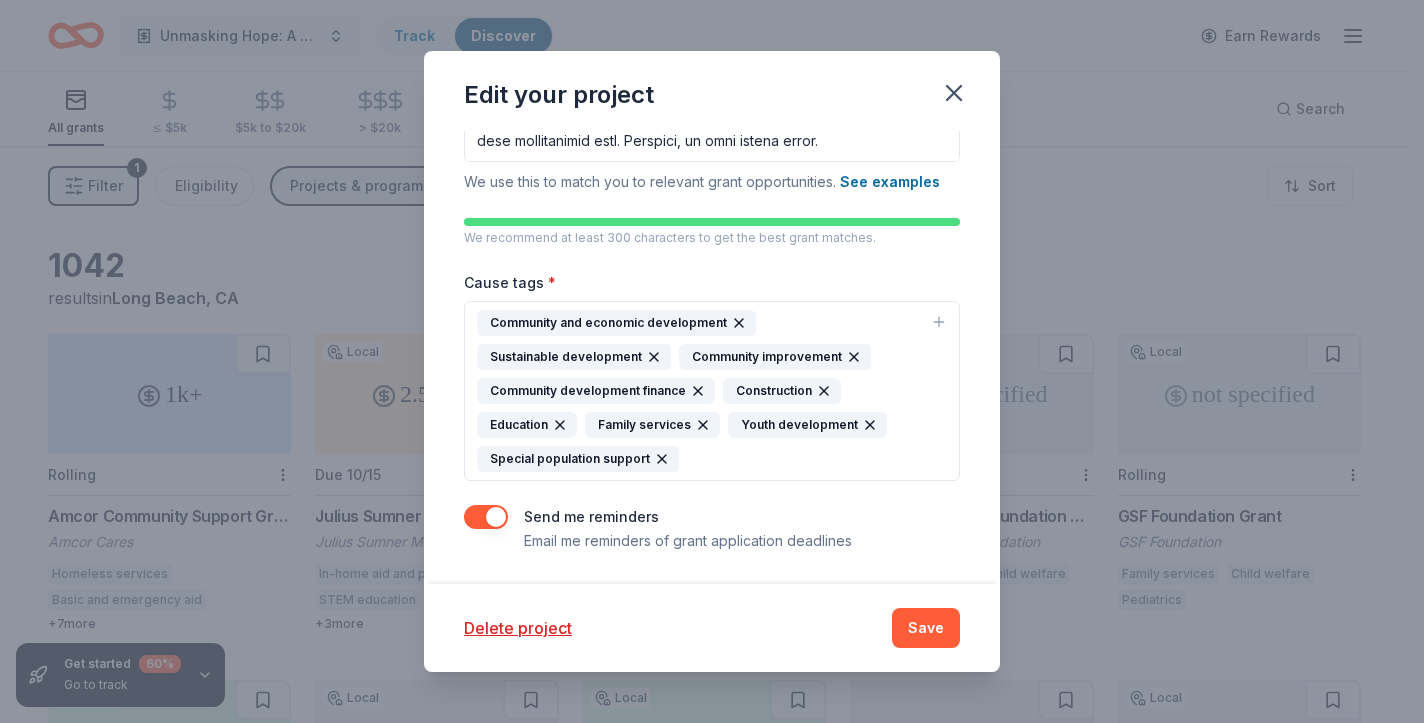 click 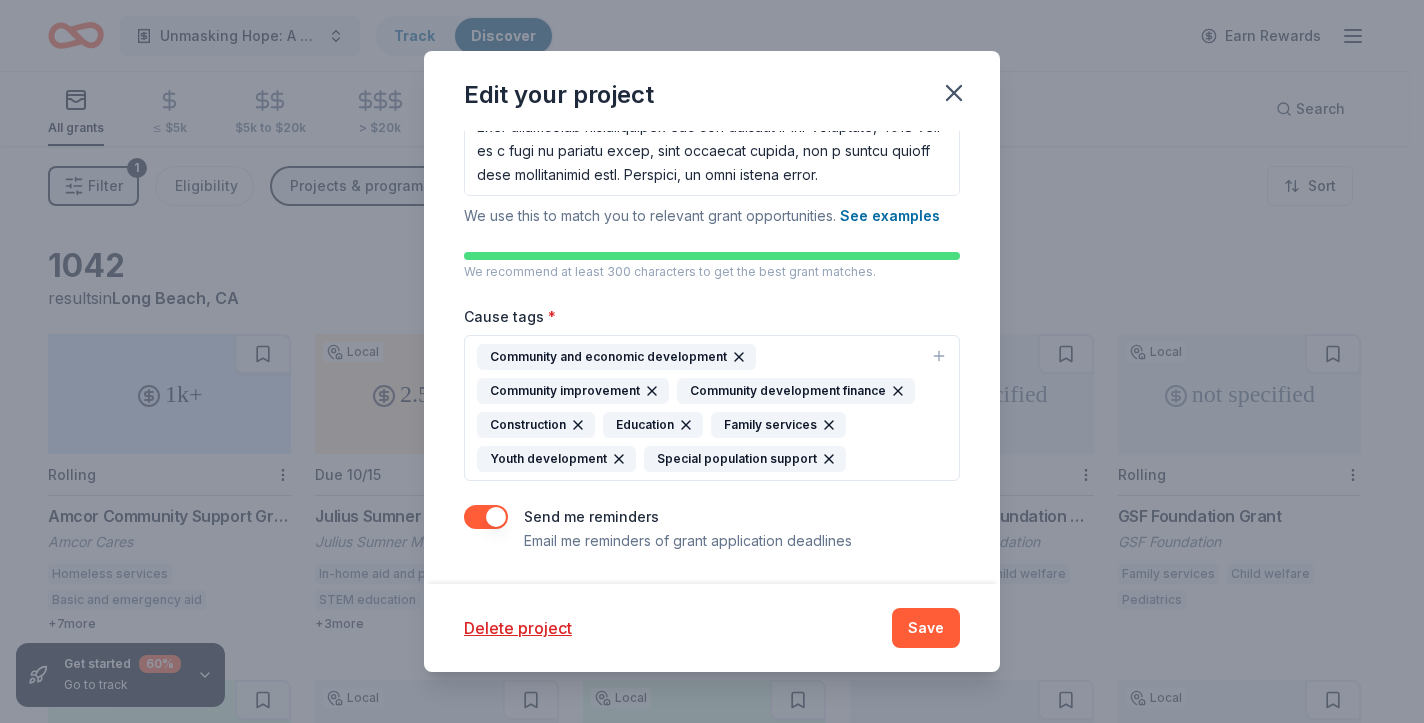 click 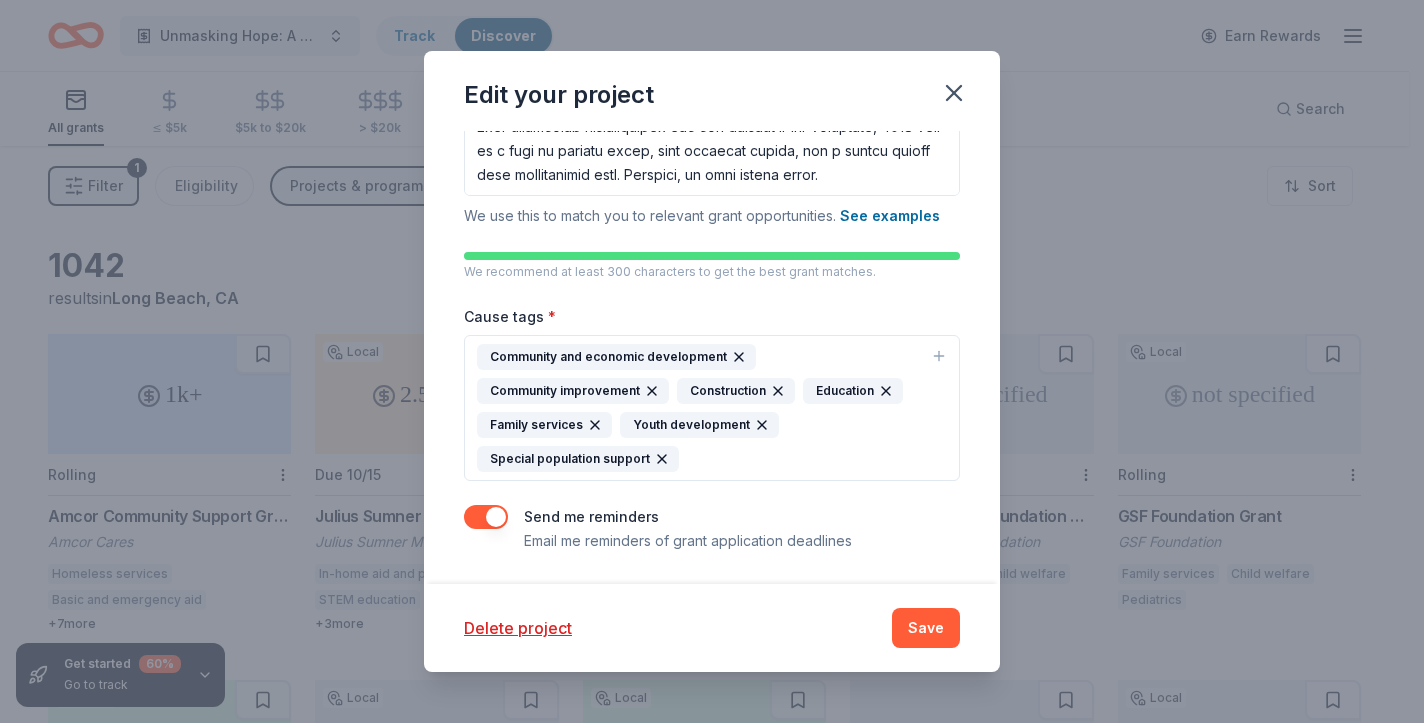 click 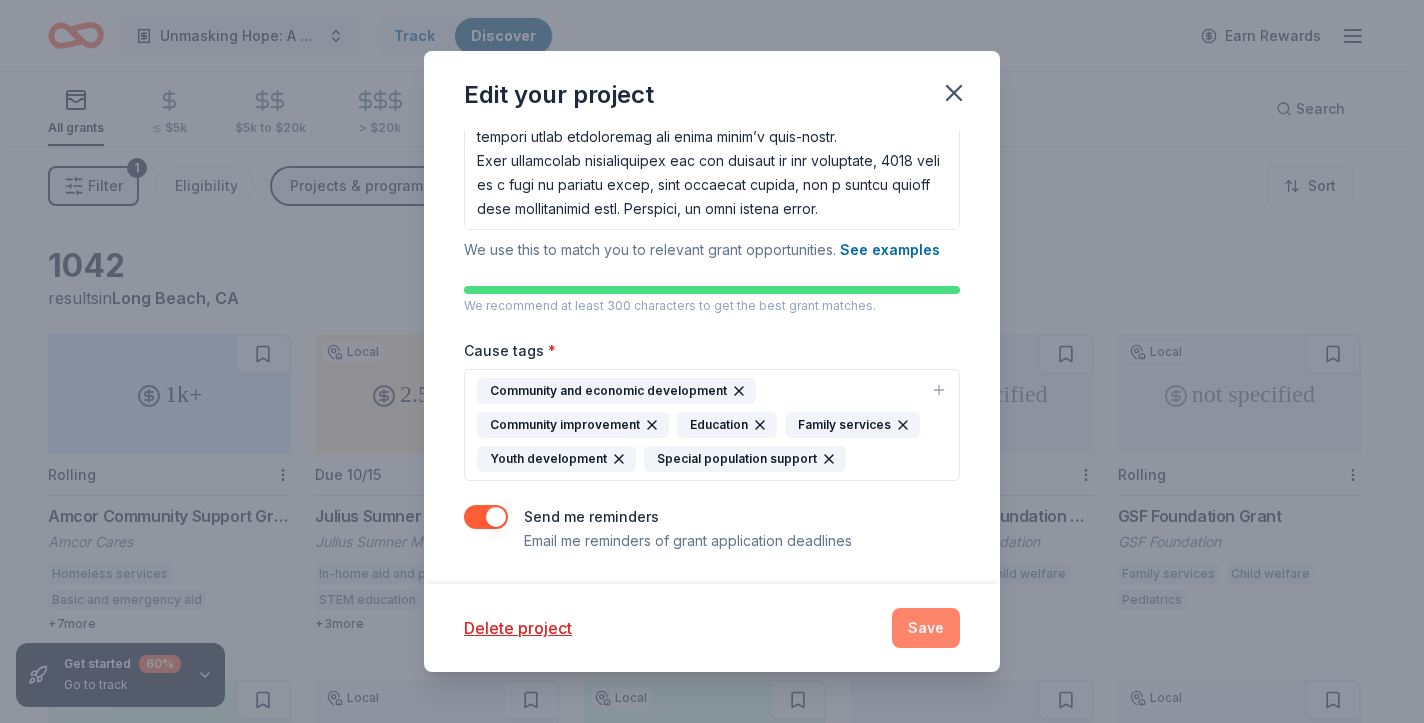 click on "Save" at bounding box center (926, 628) 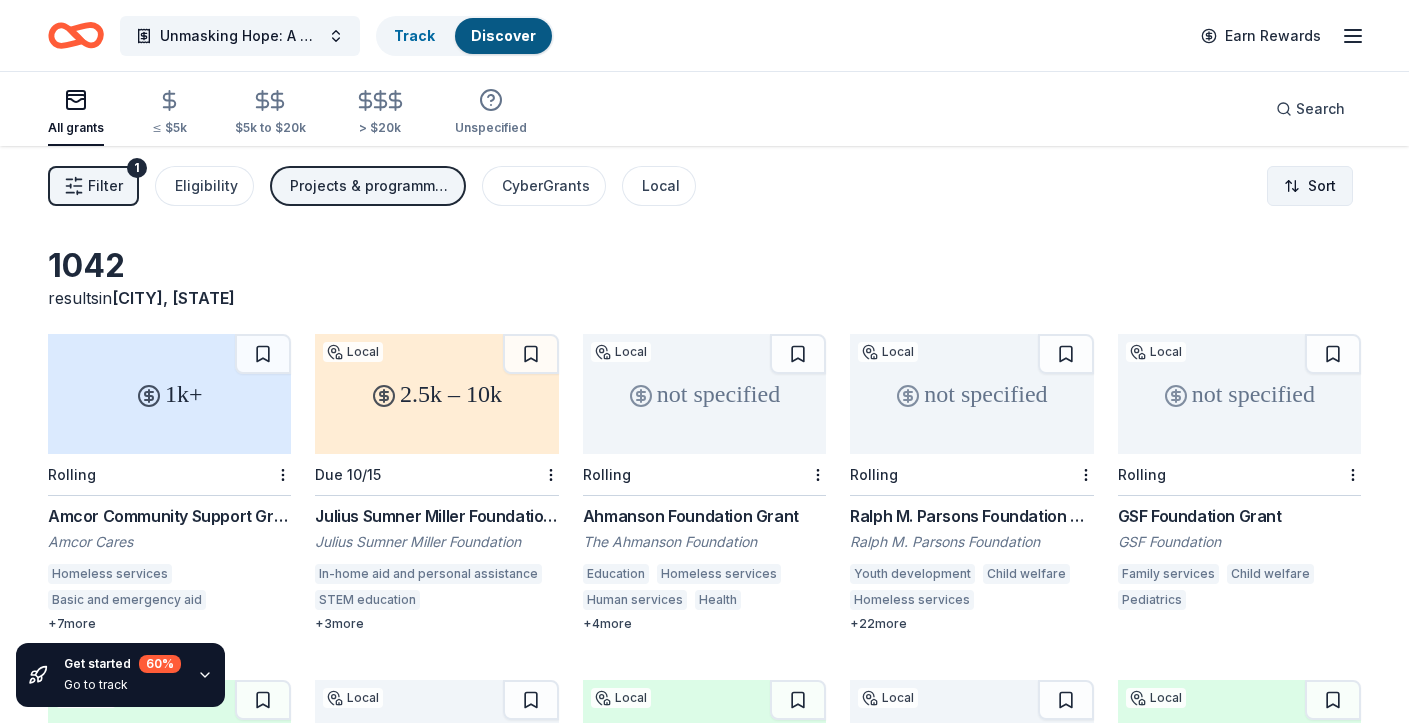 click on "Unmasking Hope: A Night of Unity and Change Fundraising Gala Track  Discover Earn Rewards All grants ≤ $5k $5k to $20k > $20k Unspecified Search Filter 1 Eligibility Projects & programming, Scholarship, General operations CyberGrants Local Sort Get started 60 % Go to track 1042 results  in  [CITY], [STATE] 1k+ Rolling Amcor Community Support Grants Amcor Cares Homeless services Basic and emergency aid Job services STEM education Higher education Disaster relief Food security Health Arts and culture +  7  more 2.5k – 10k Local Due 10/15 Julius Sumner Miller Foundation Grant Julius Sumner Miller Foundation In-home aid and personal assistance STEM education Home health care Geriatrics Science Physics +  3  more not specified Local Rolling Ahmanson Foundation Grant The Ahmanson Foundation Education Homeless services Human services Health Humanities Performing arts Artist's services Visual arts Art history +  4  more not specified Local Rolling Ralph M. Parsons Foundation Grant Ralph M. Parsons Foundation Museums" at bounding box center [704, 361] 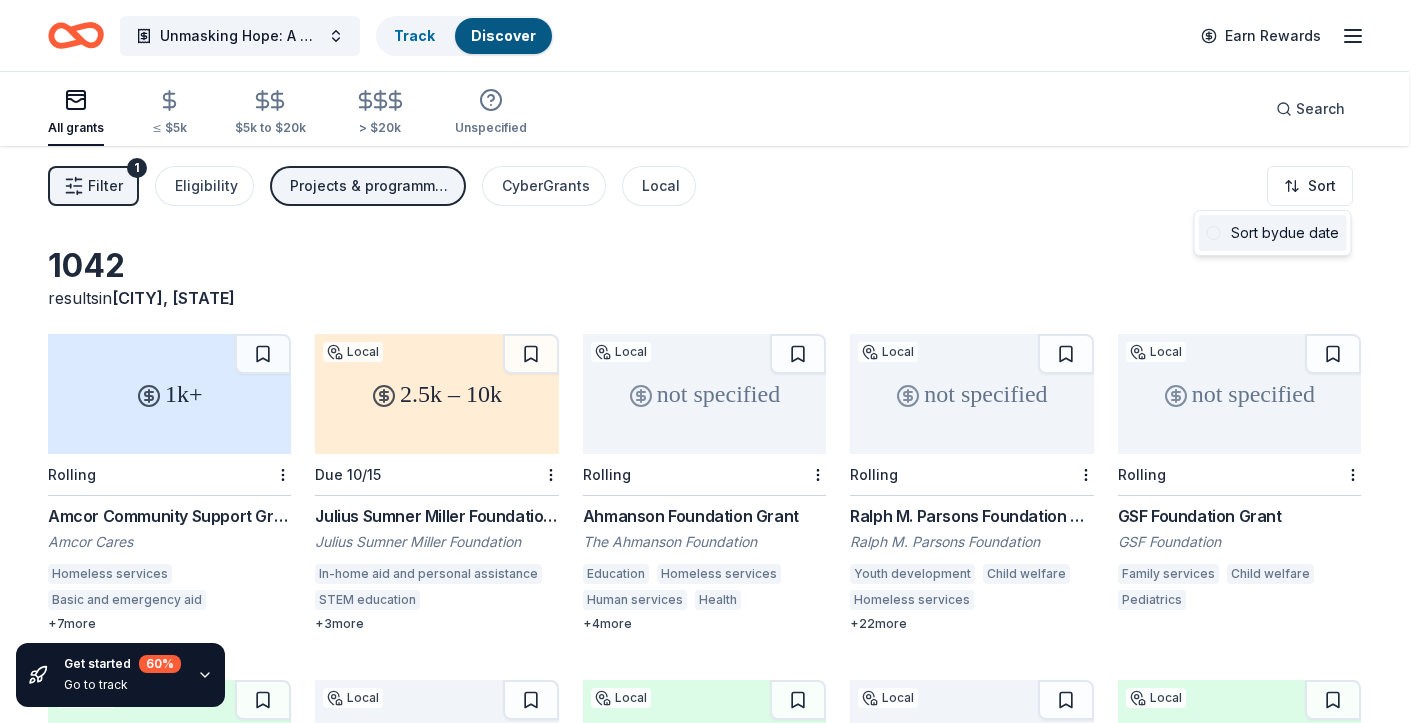 click on "Sort by  due date" at bounding box center [1273, 233] 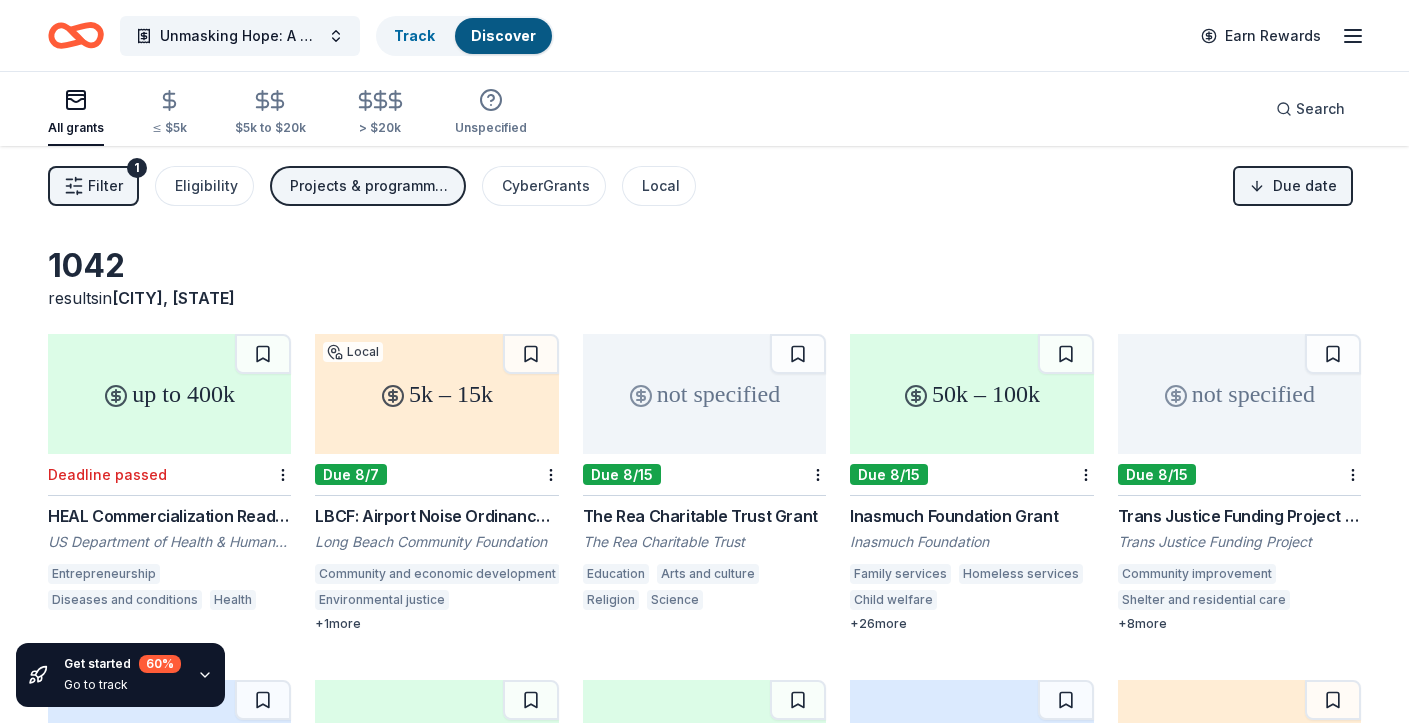 click on "Filter" at bounding box center [105, 186] 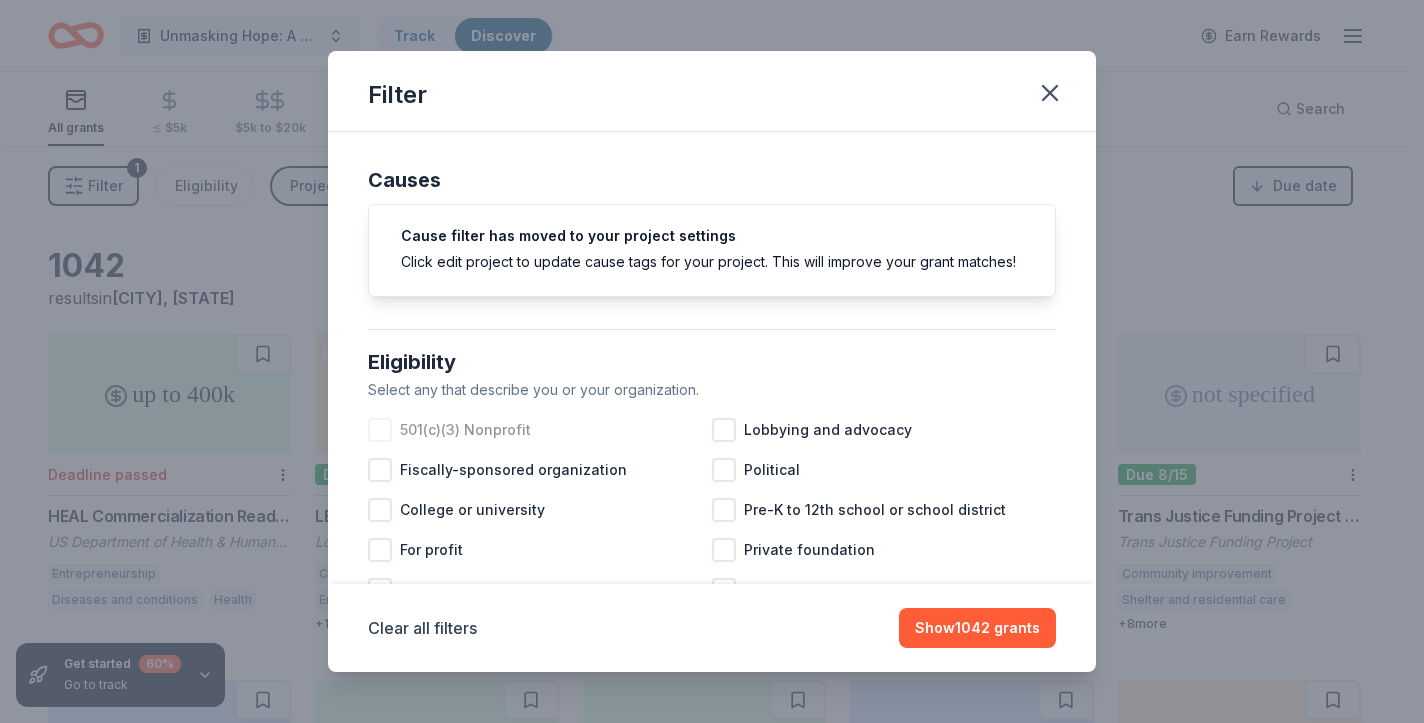scroll, scrollTop: 54, scrollLeft: 0, axis: vertical 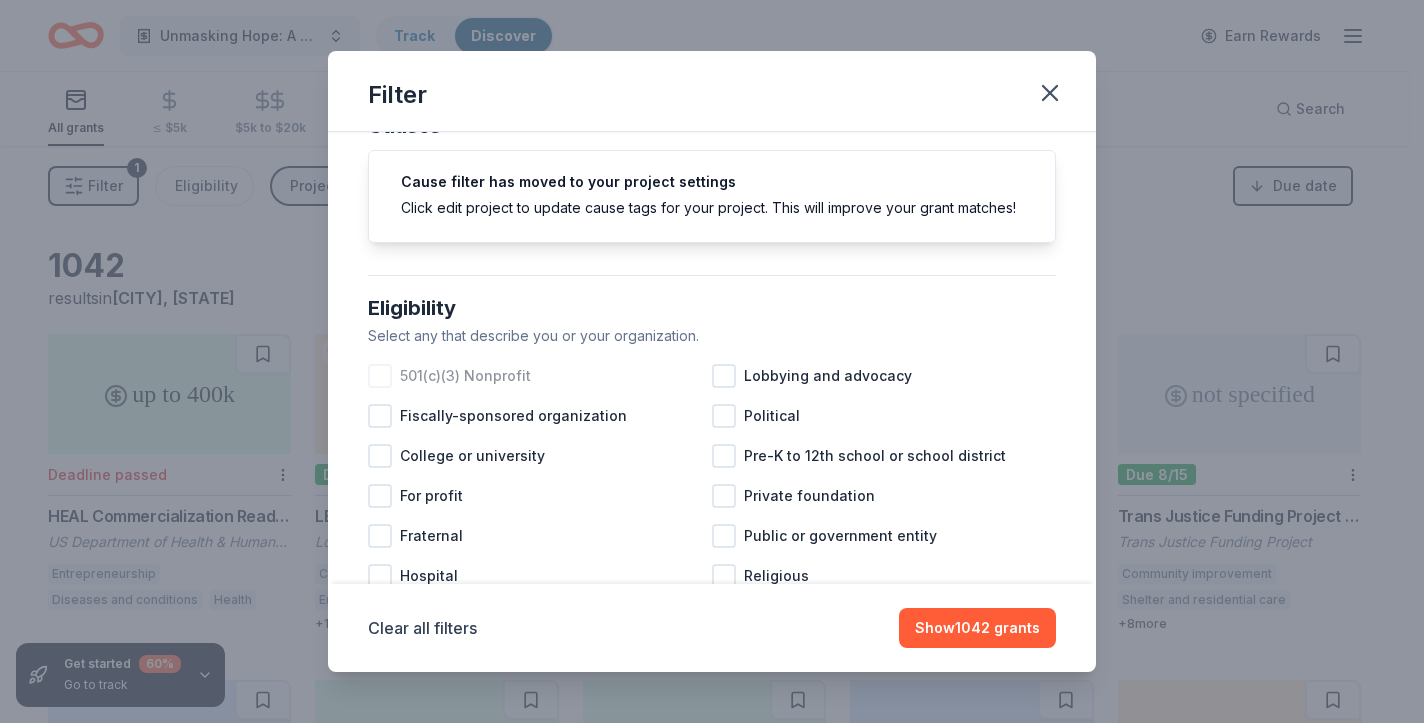 click on "501(c)(3) Nonprofit" at bounding box center (465, 376) 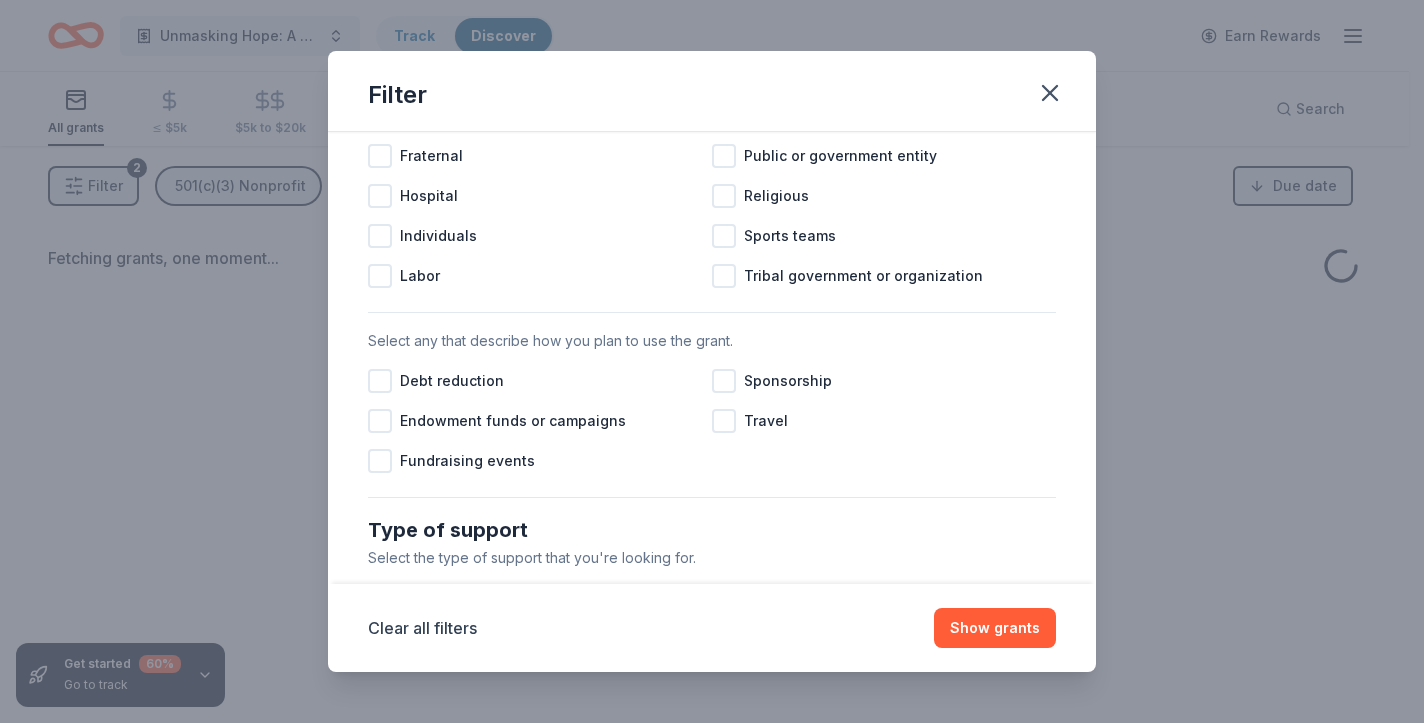 scroll, scrollTop: 485, scrollLeft: 0, axis: vertical 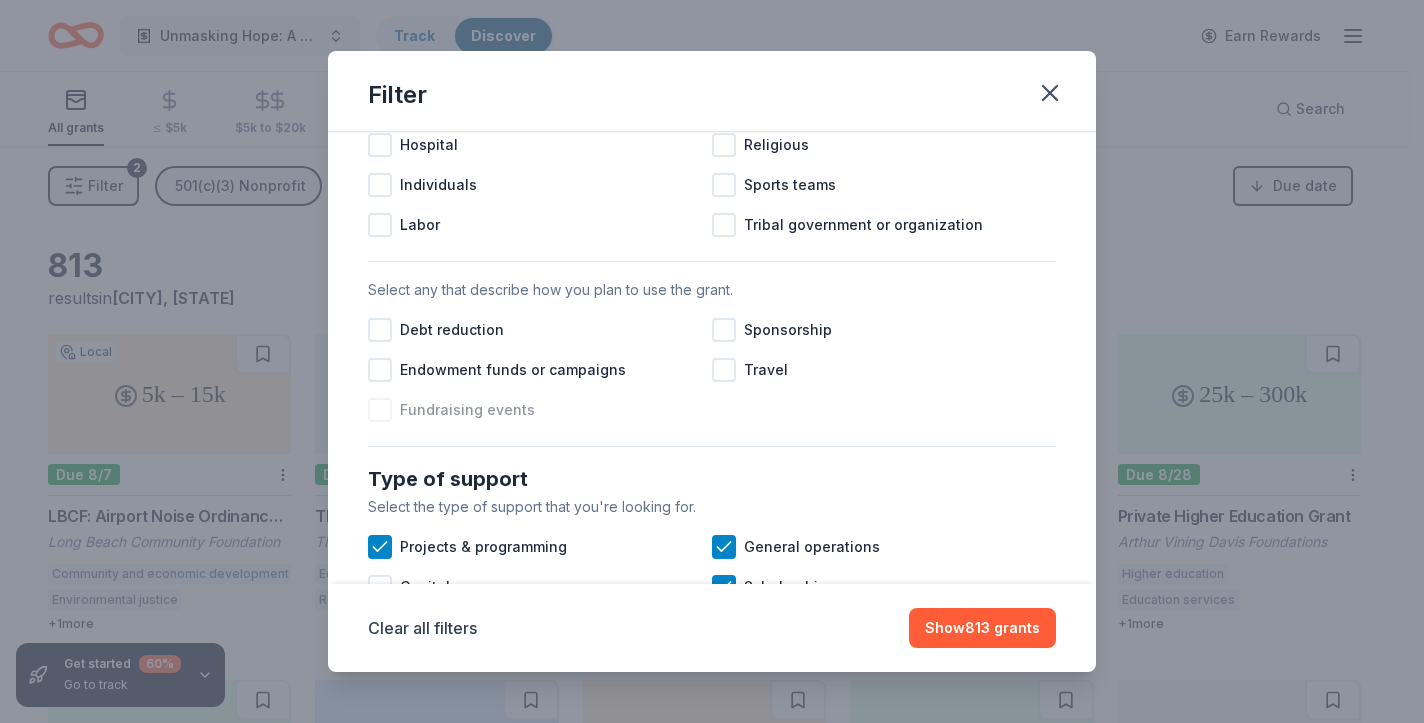 click on "Fundraising events" at bounding box center (467, 410) 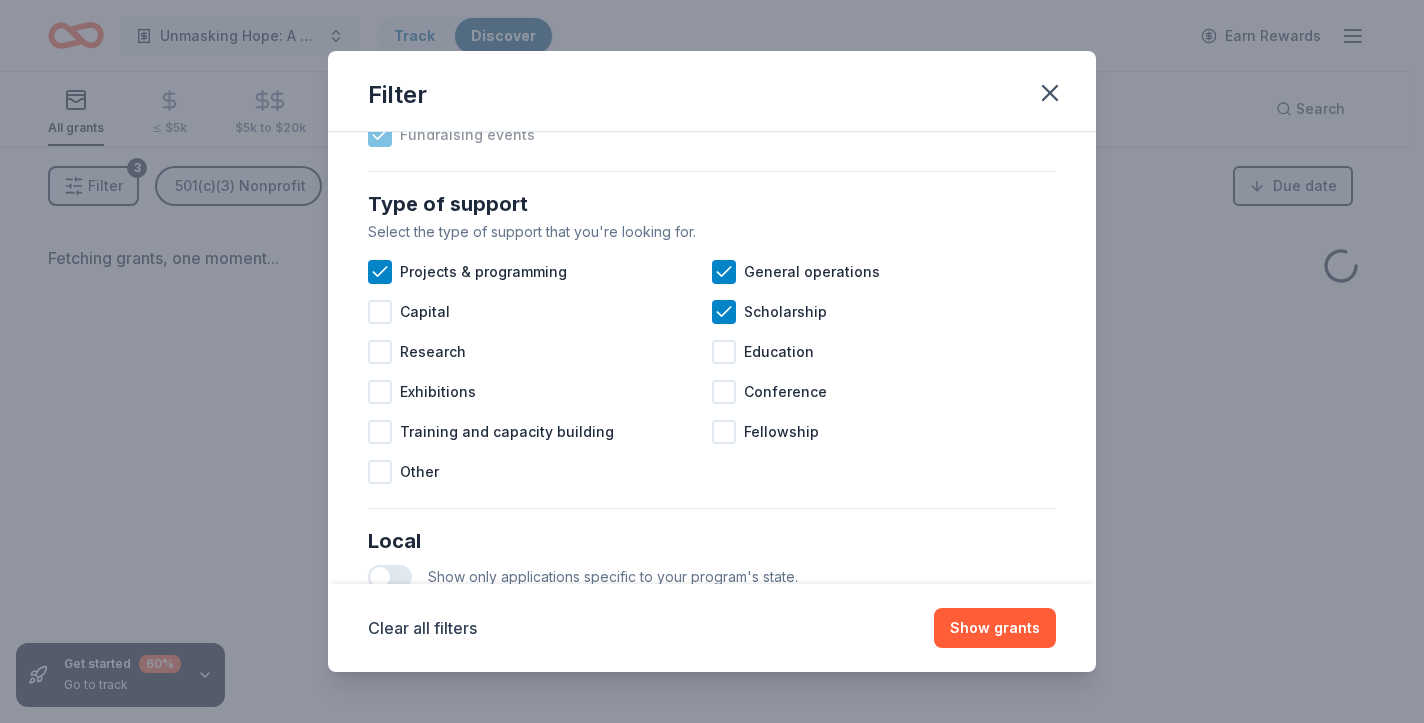 scroll, scrollTop: 775, scrollLeft: 0, axis: vertical 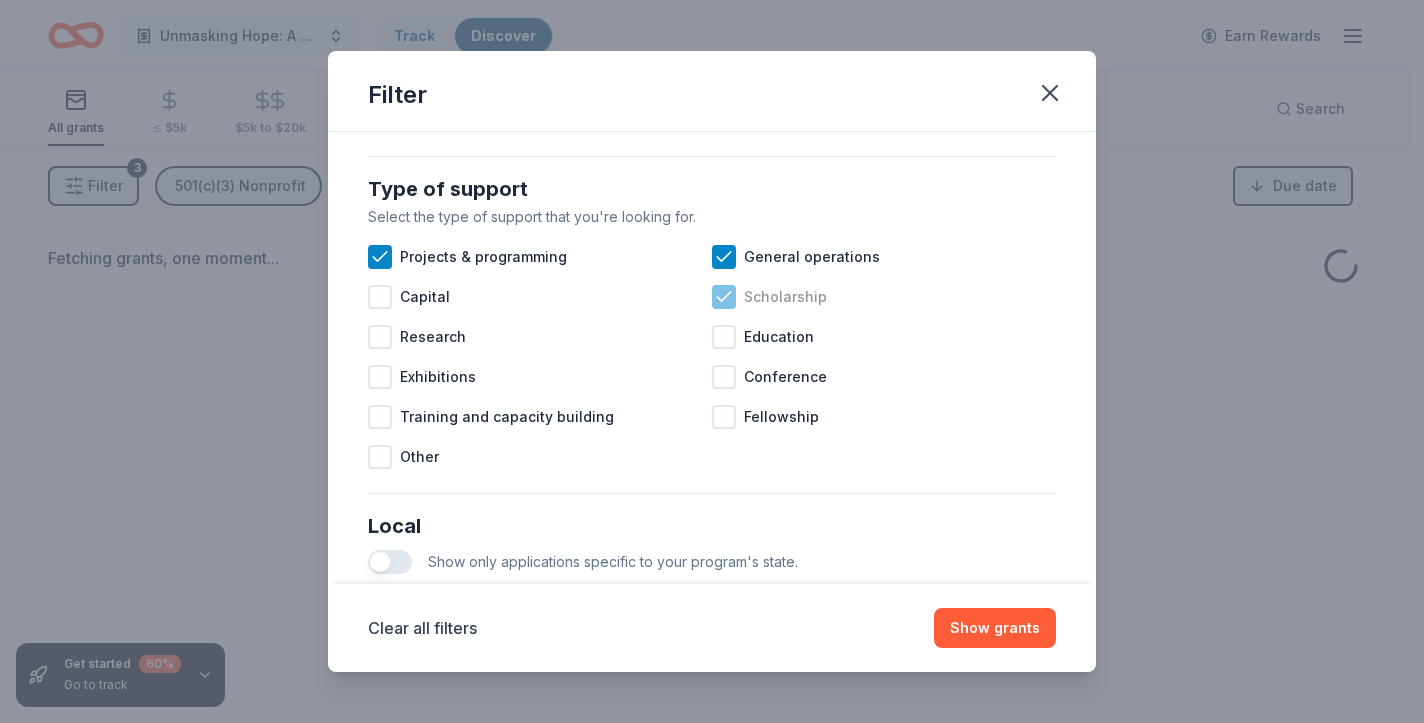 click 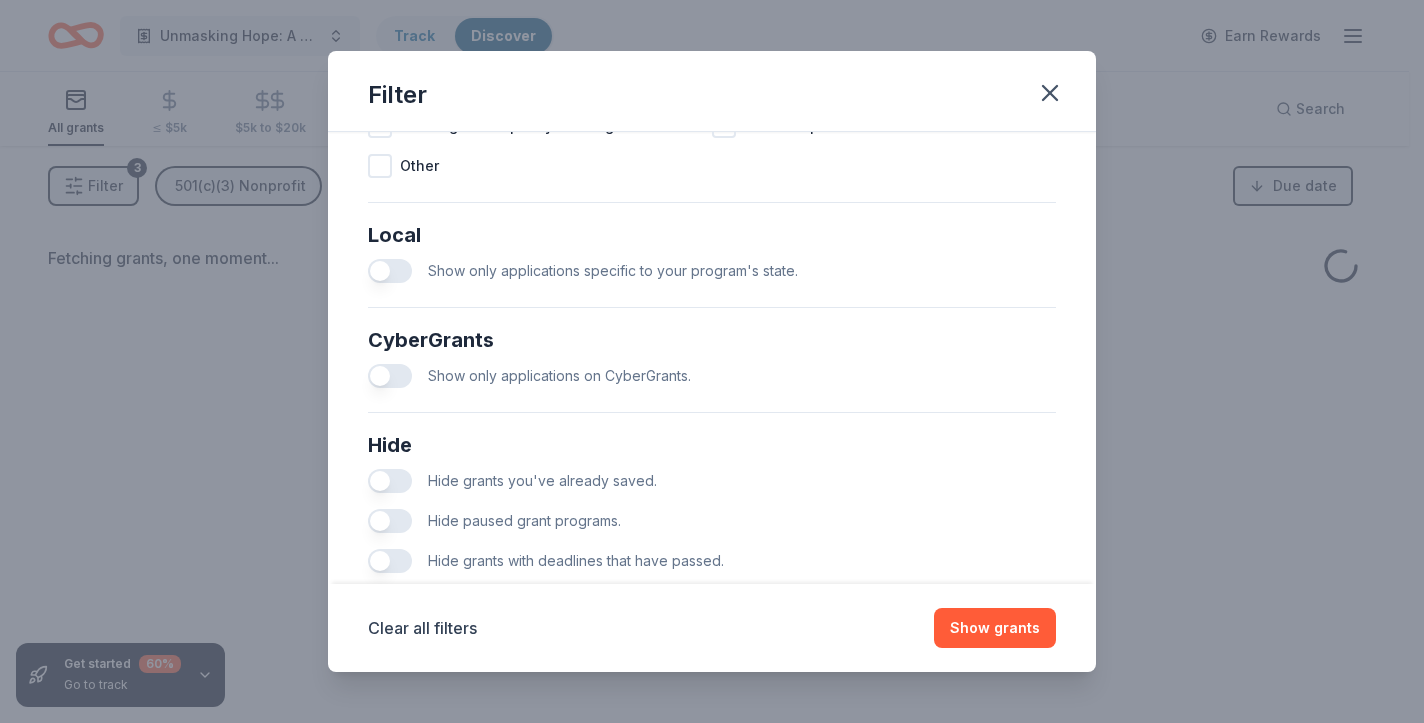 scroll, scrollTop: 1131, scrollLeft: 0, axis: vertical 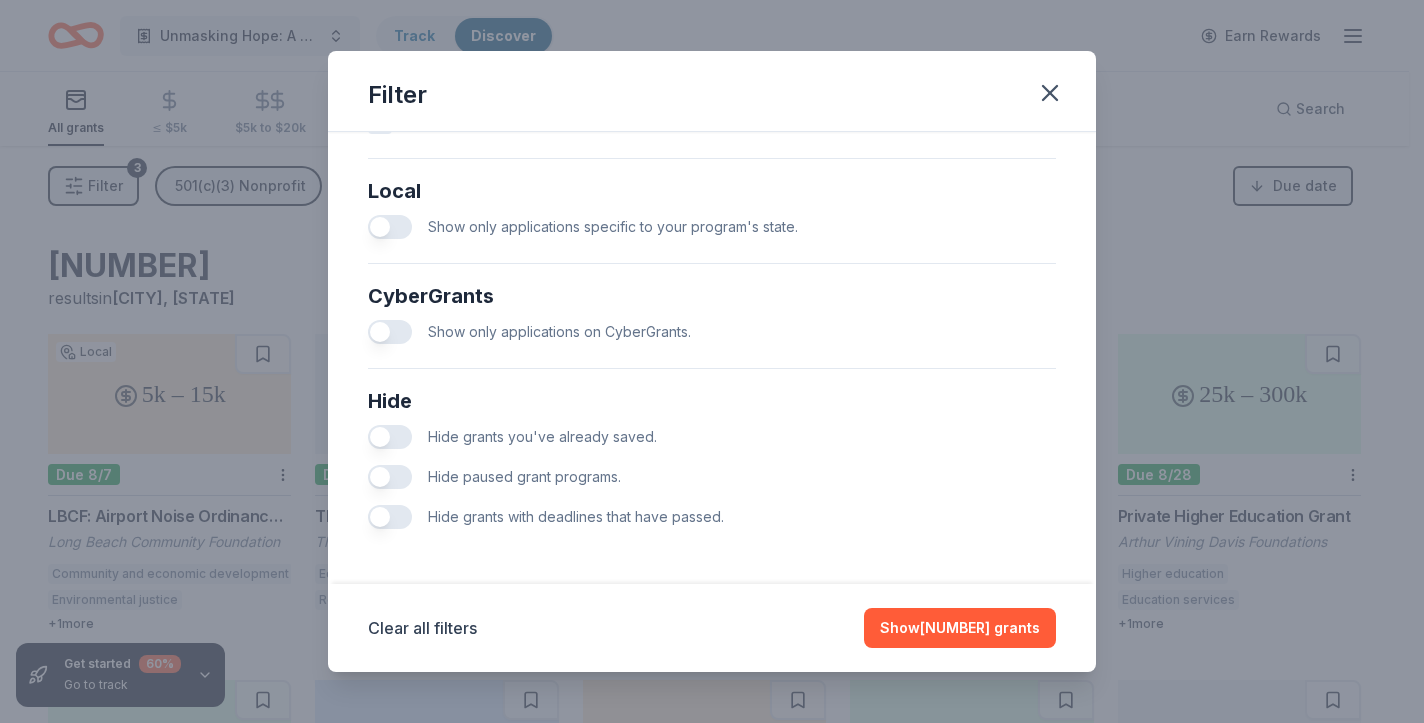 click at bounding box center [390, 437] 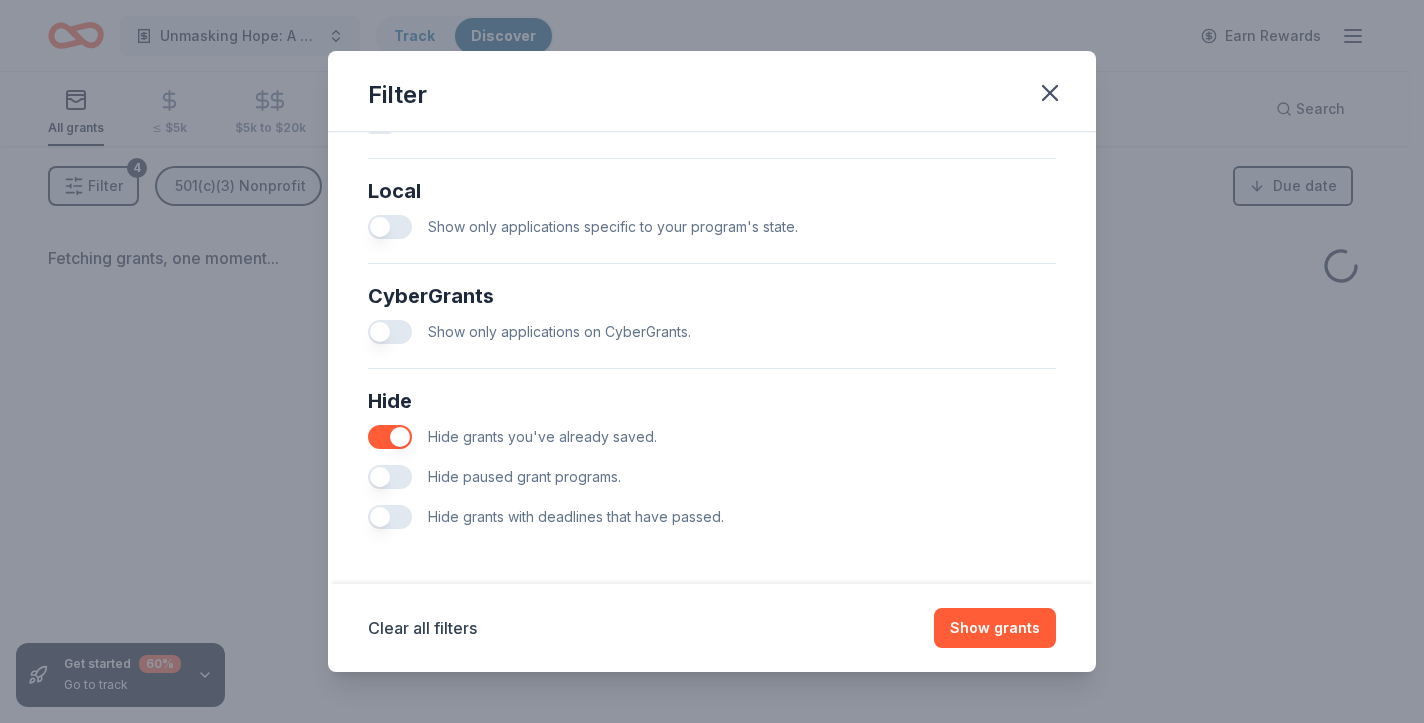 click at bounding box center [390, 477] 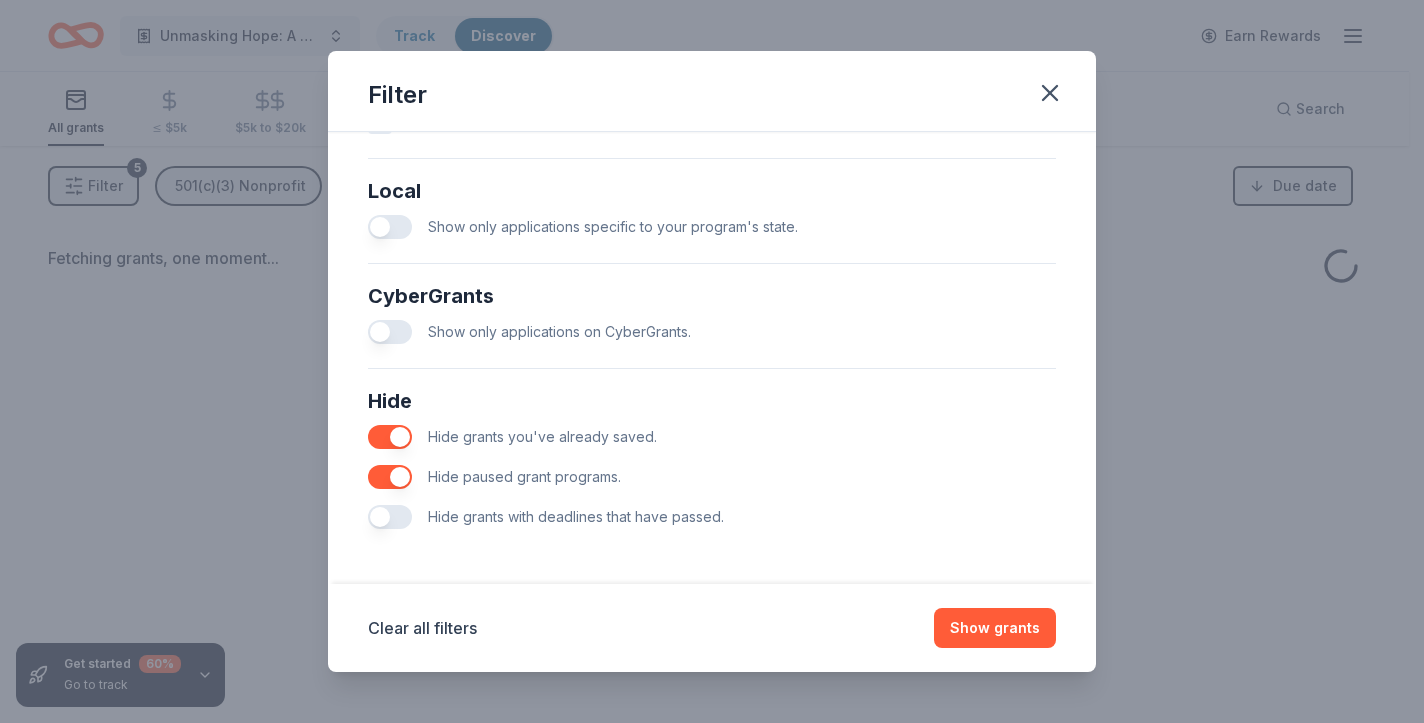 click at bounding box center (390, 517) 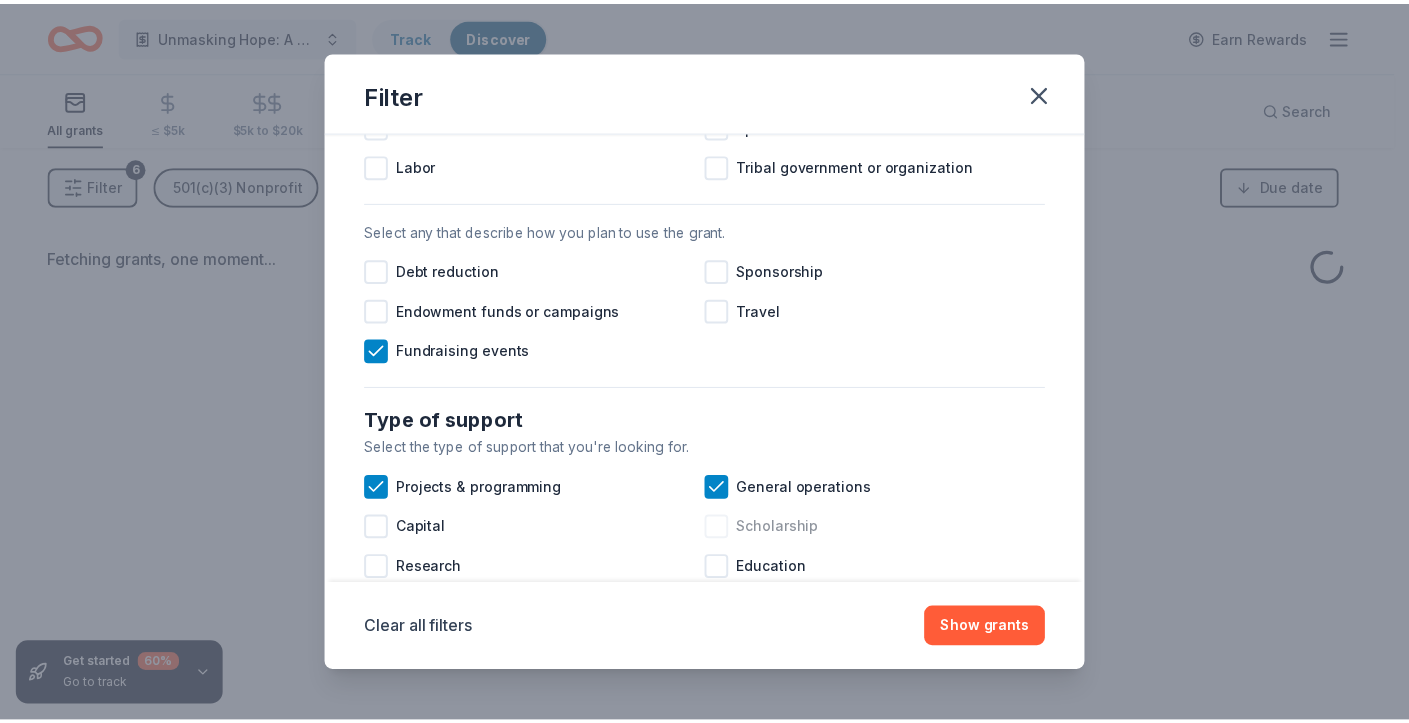 scroll, scrollTop: 478, scrollLeft: 0, axis: vertical 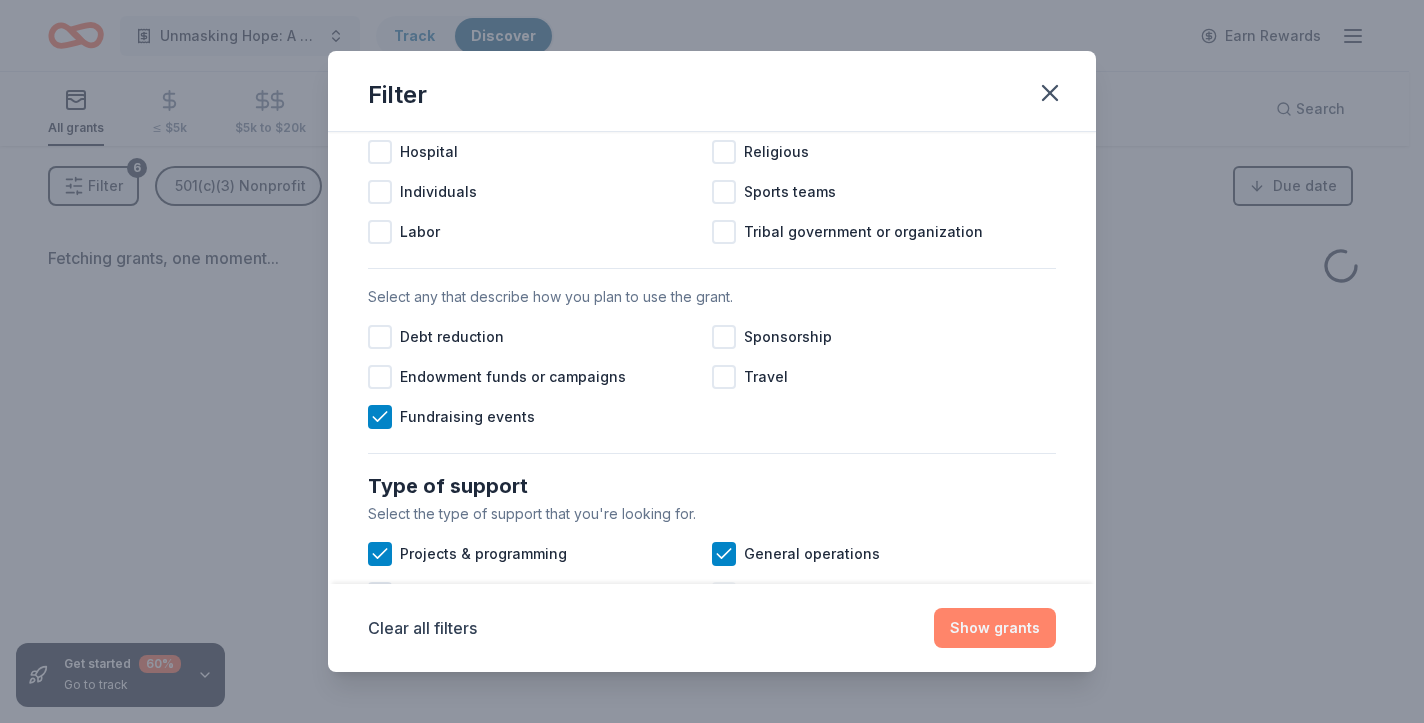 click on "Show    grants" at bounding box center [995, 628] 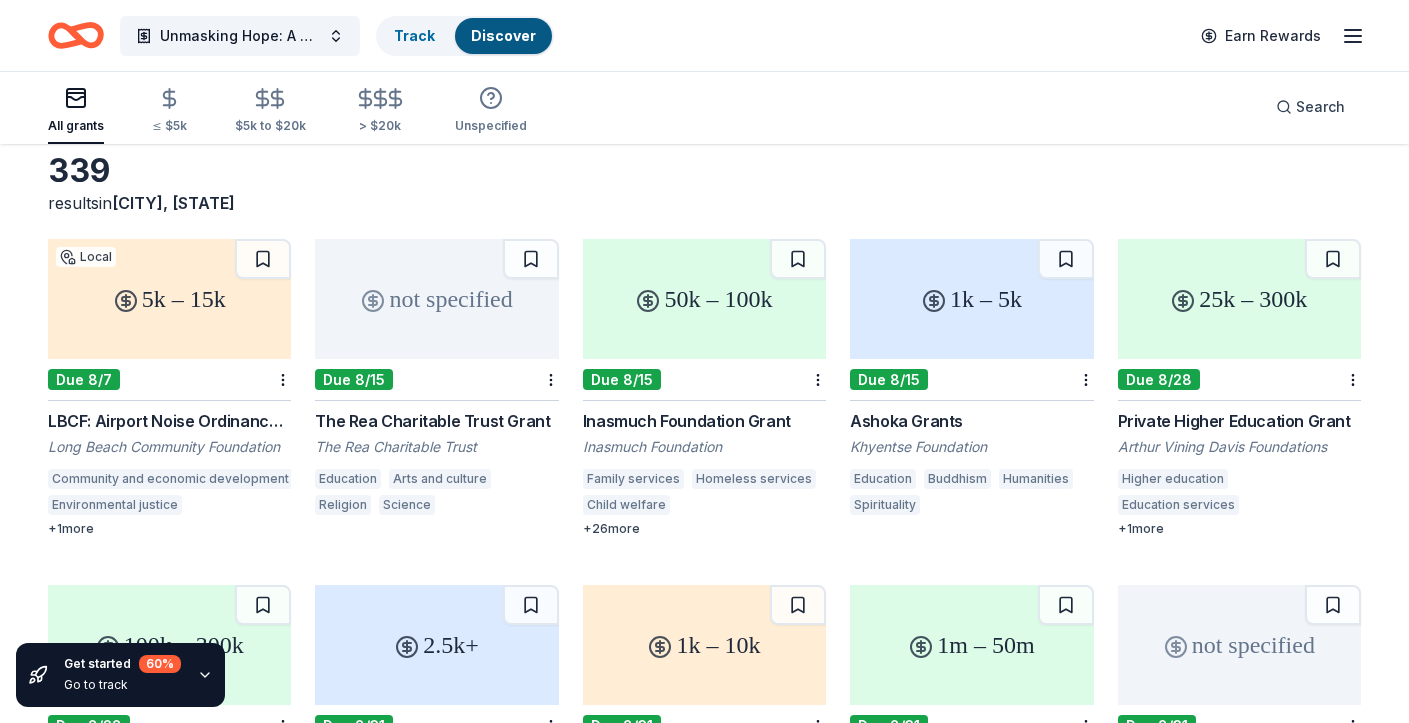 scroll, scrollTop: 98, scrollLeft: 0, axis: vertical 